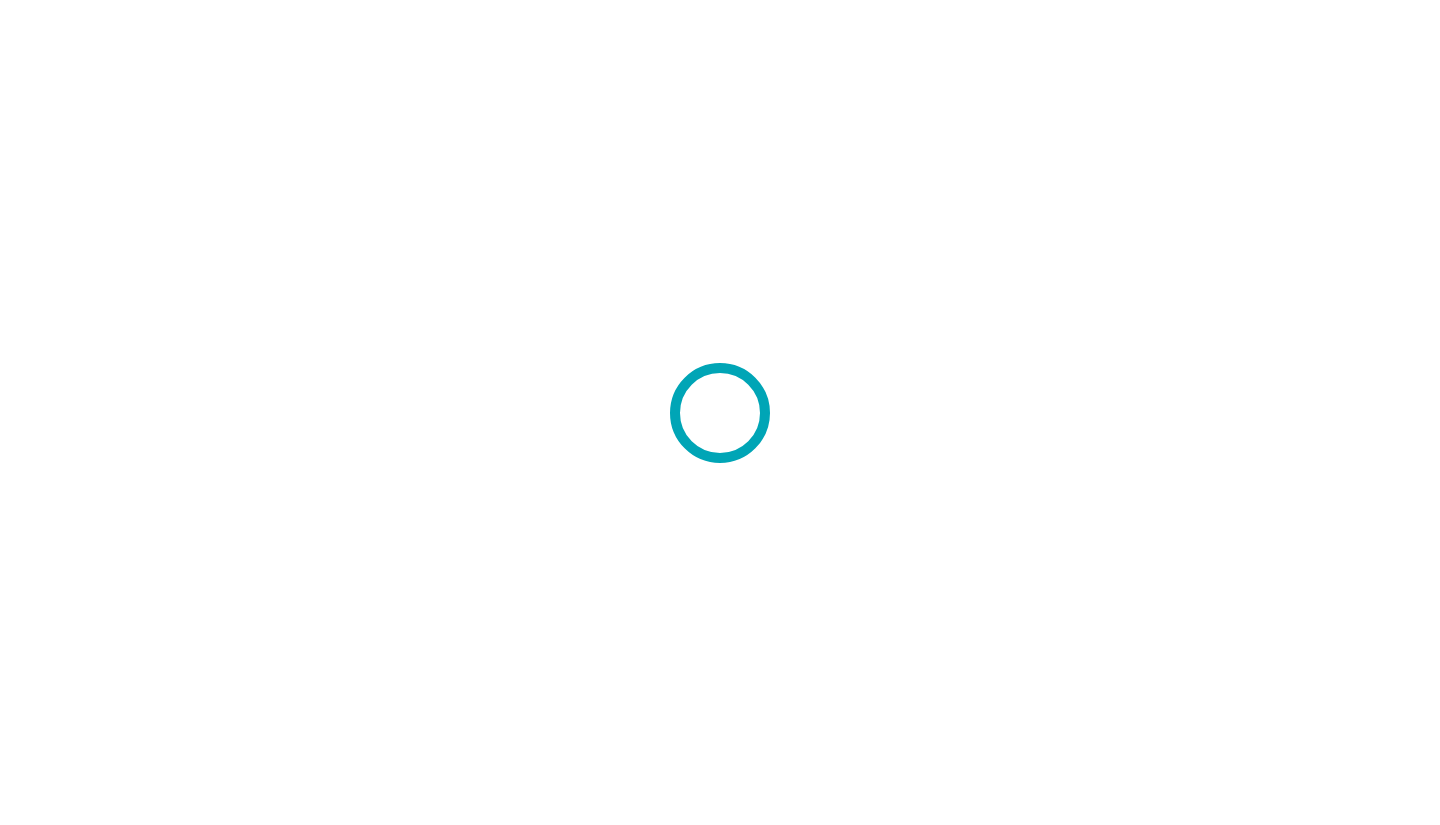 scroll, scrollTop: 0, scrollLeft: 0, axis: both 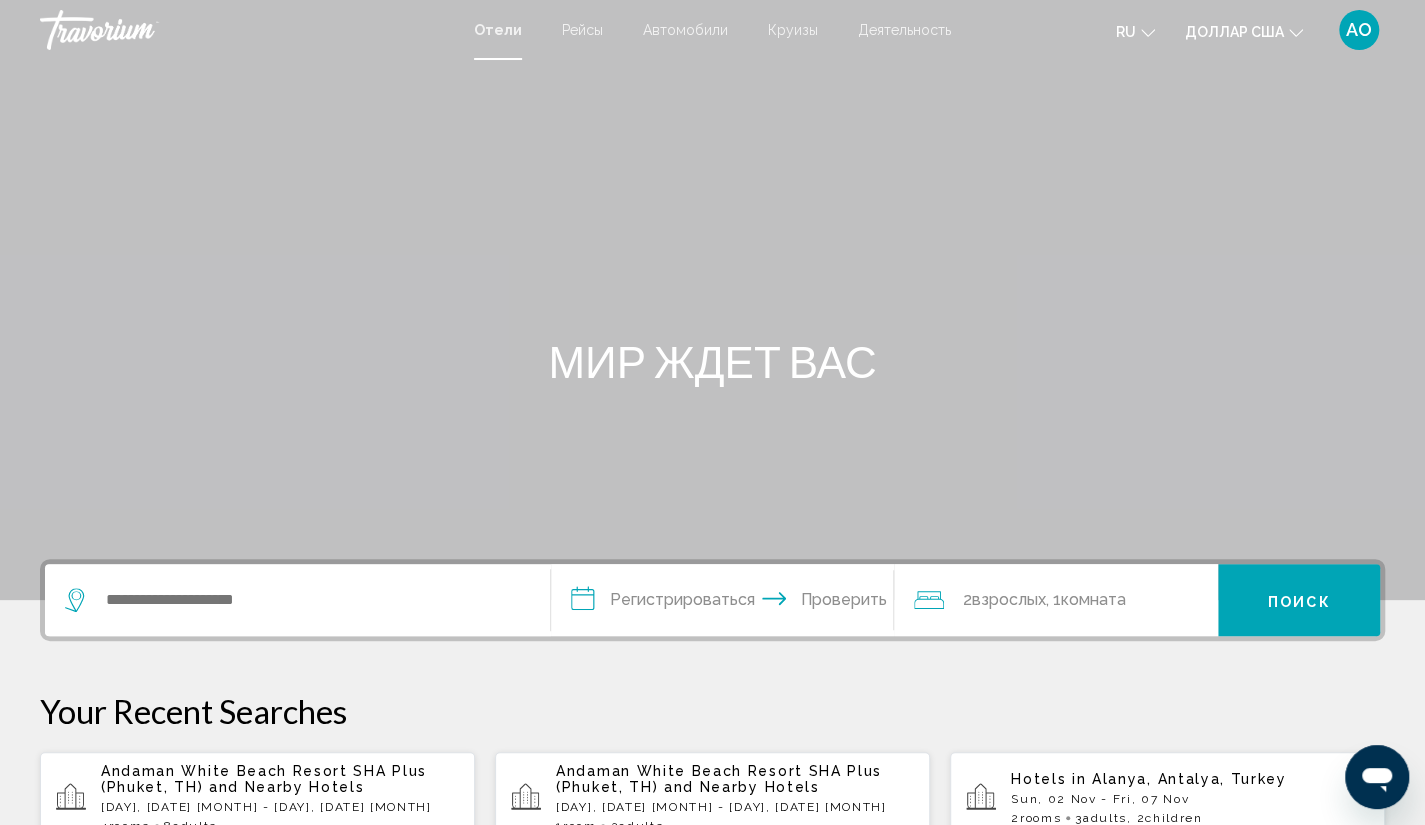 click on "Andaman White Beach Resort SHA Plus (Phuket, TH)" at bounding box center [264, 779] 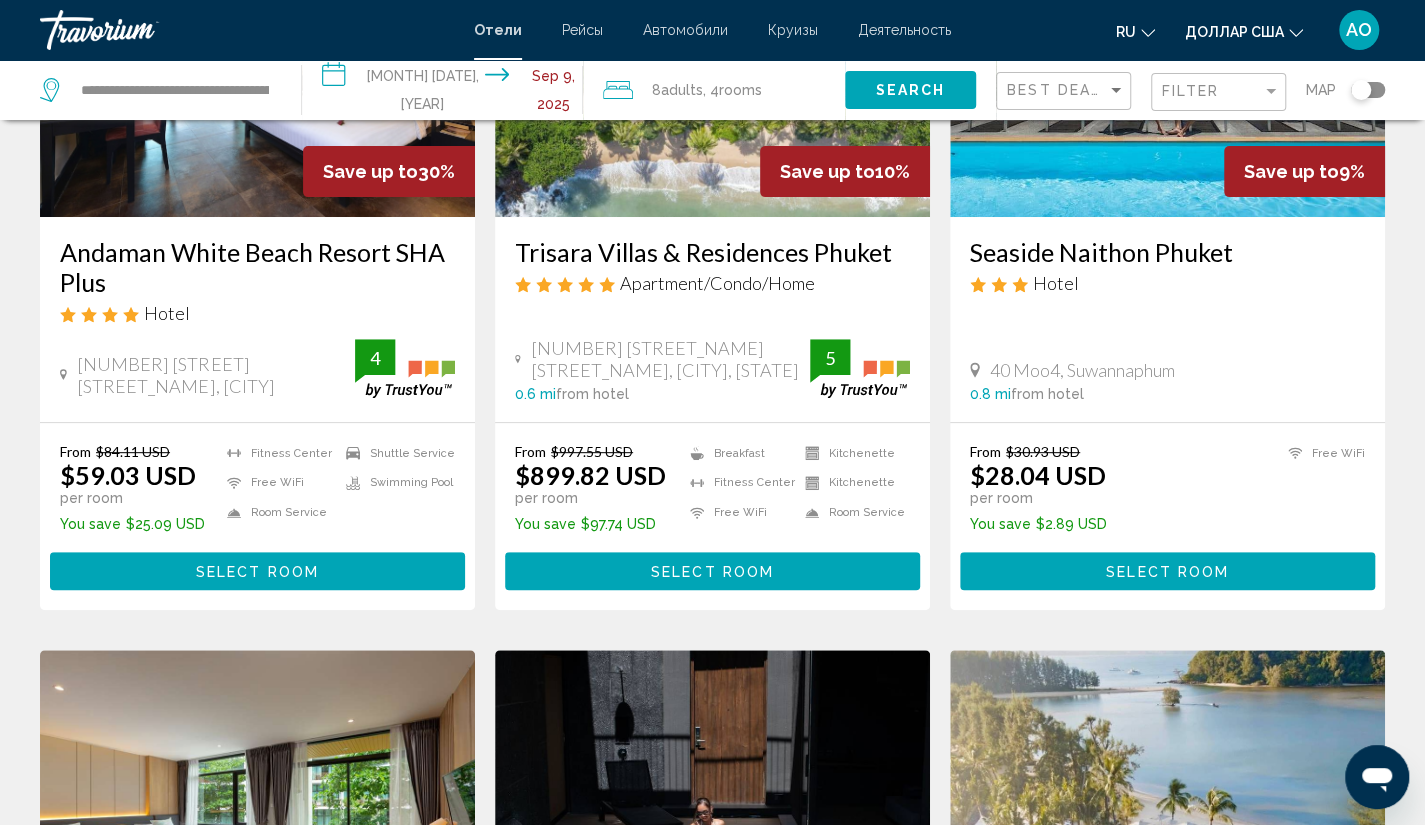 scroll, scrollTop: 294, scrollLeft: 0, axis: vertical 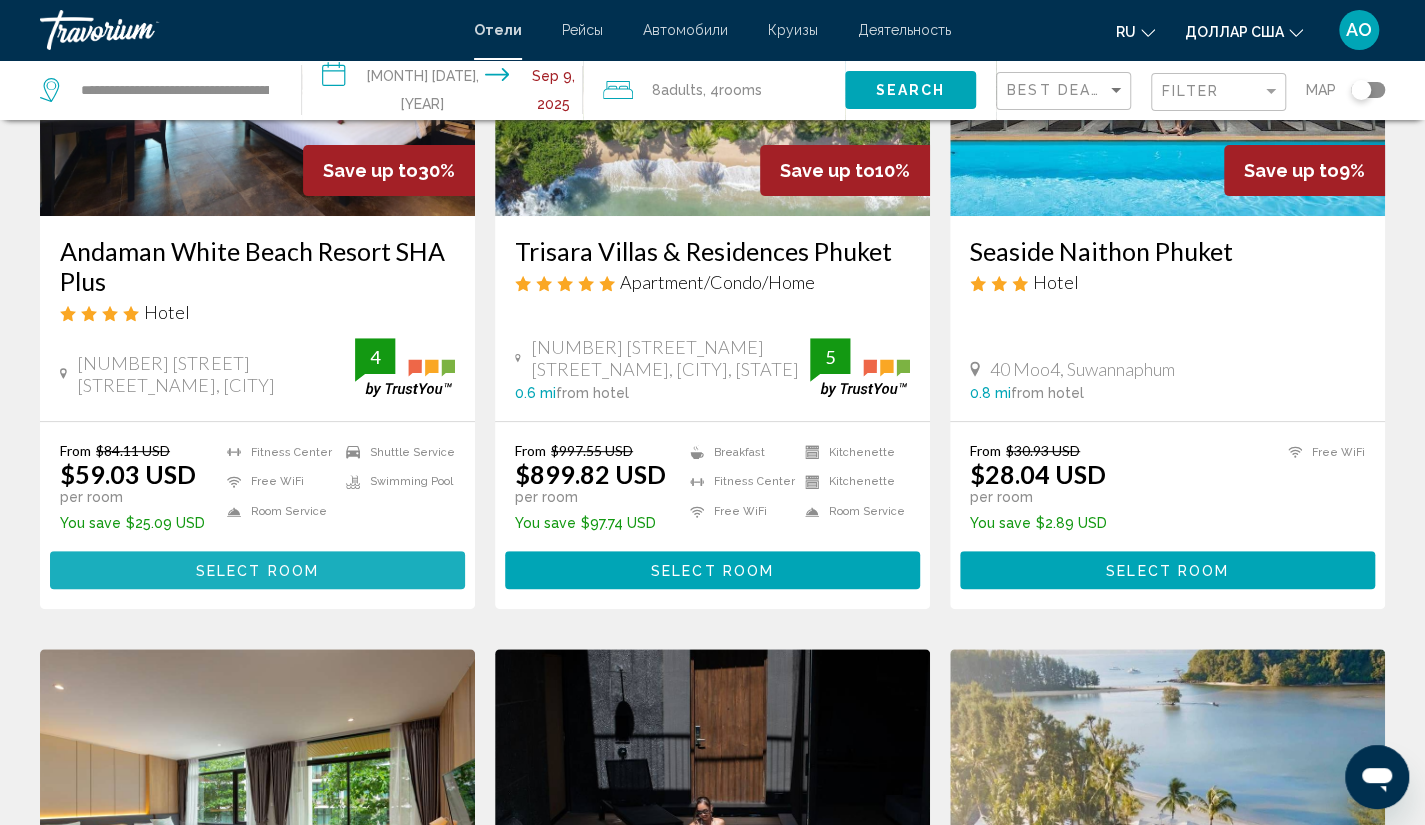 click on "Select Room" at bounding box center (257, 571) 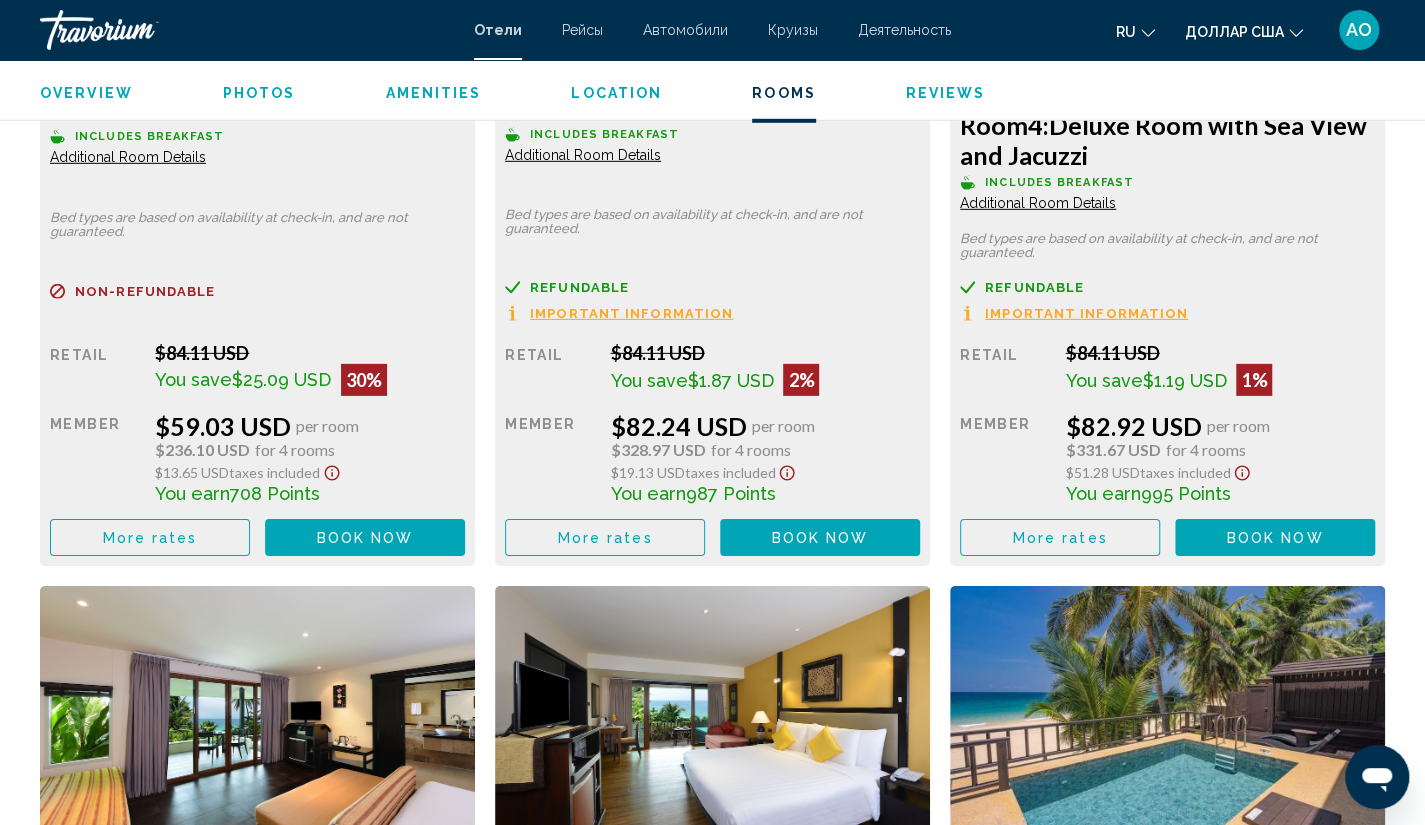 scroll, scrollTop: 3324, scrollLeft: 0, axis: vertical 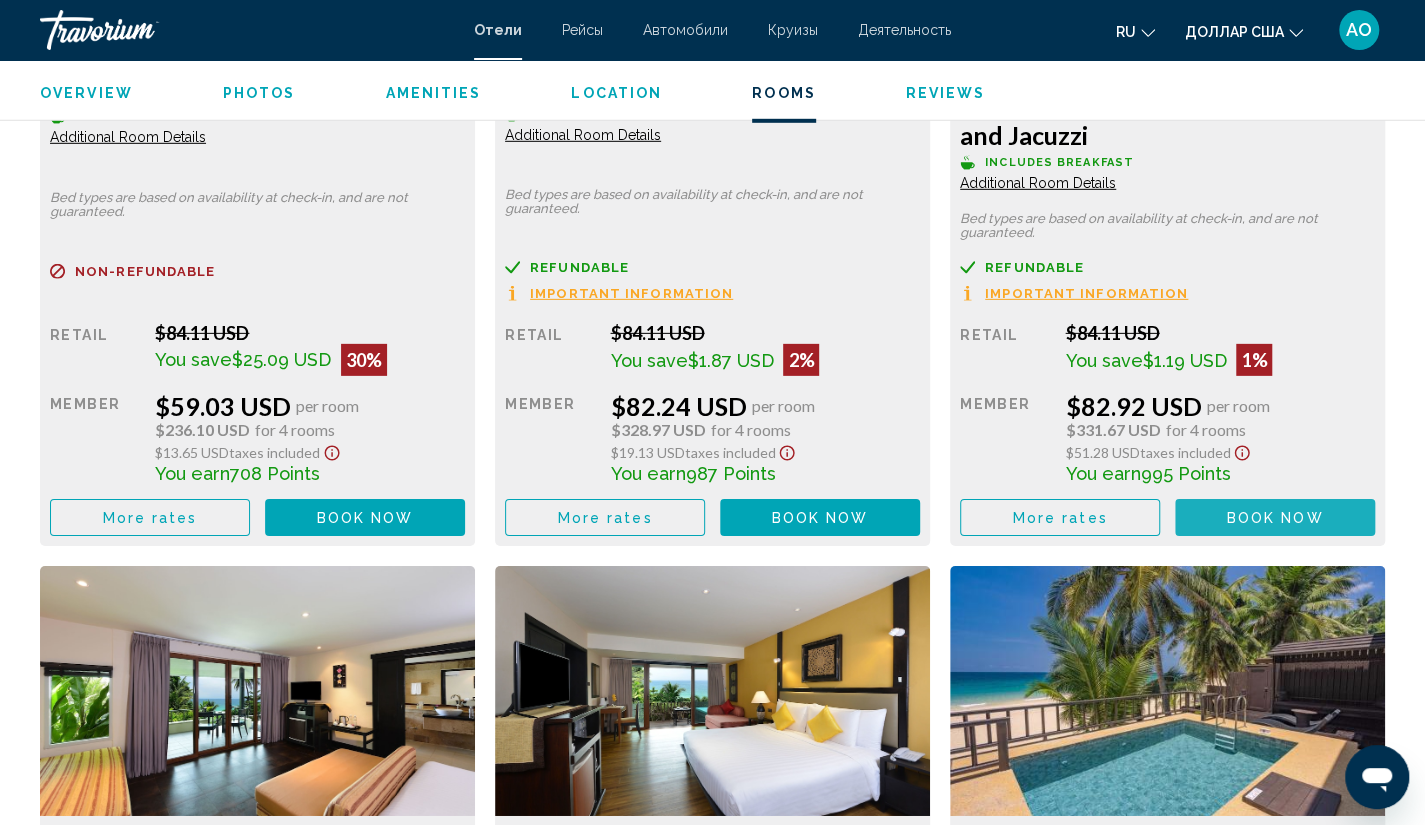 click on "Book now" at bounding box center [1275, 518] 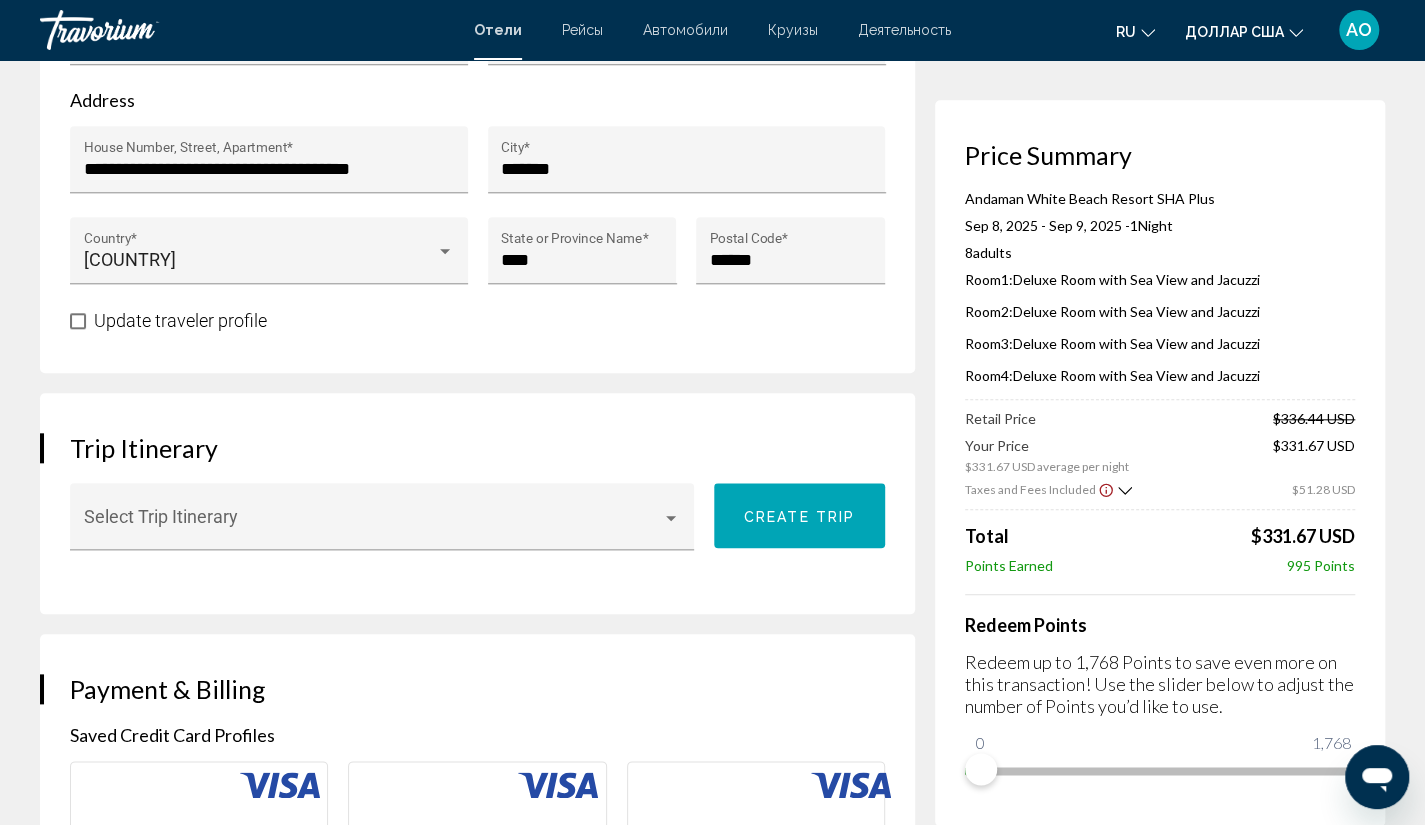 scroll, scrollTop: 959, scrollLeft: 0, axis: vertical 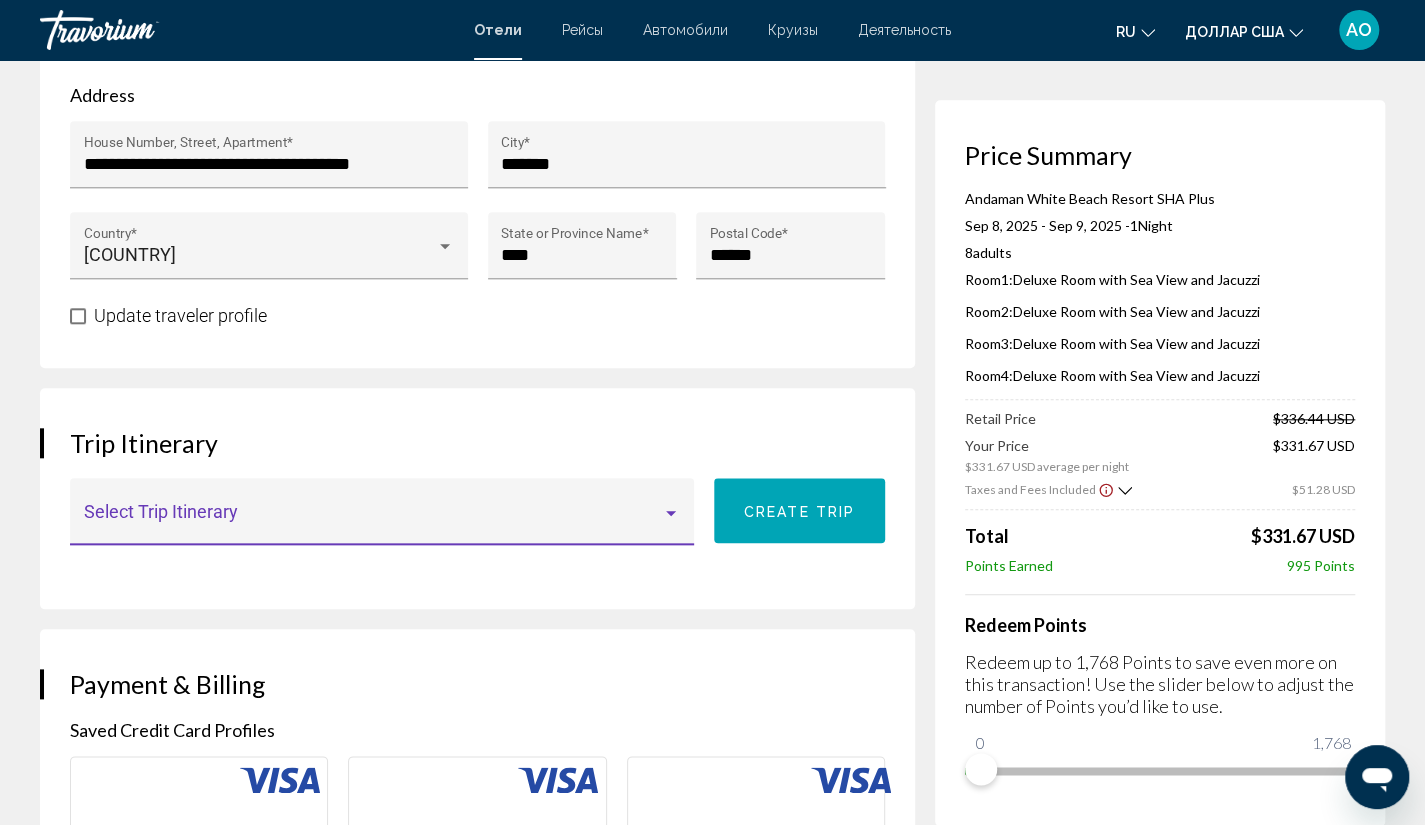 click at bounding box center [671, 513] 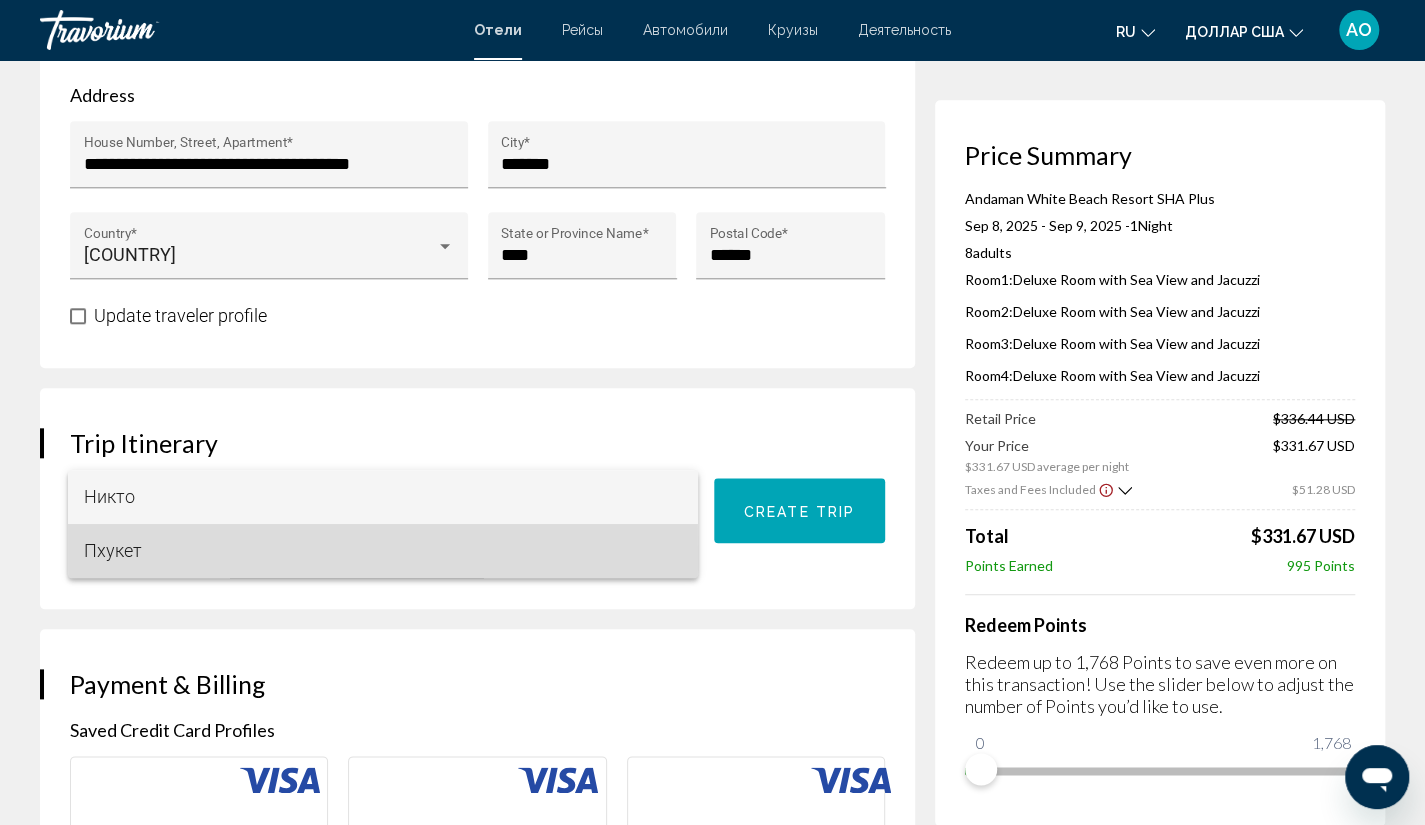 click on "Пхукет" at bounding box center (383, 551) 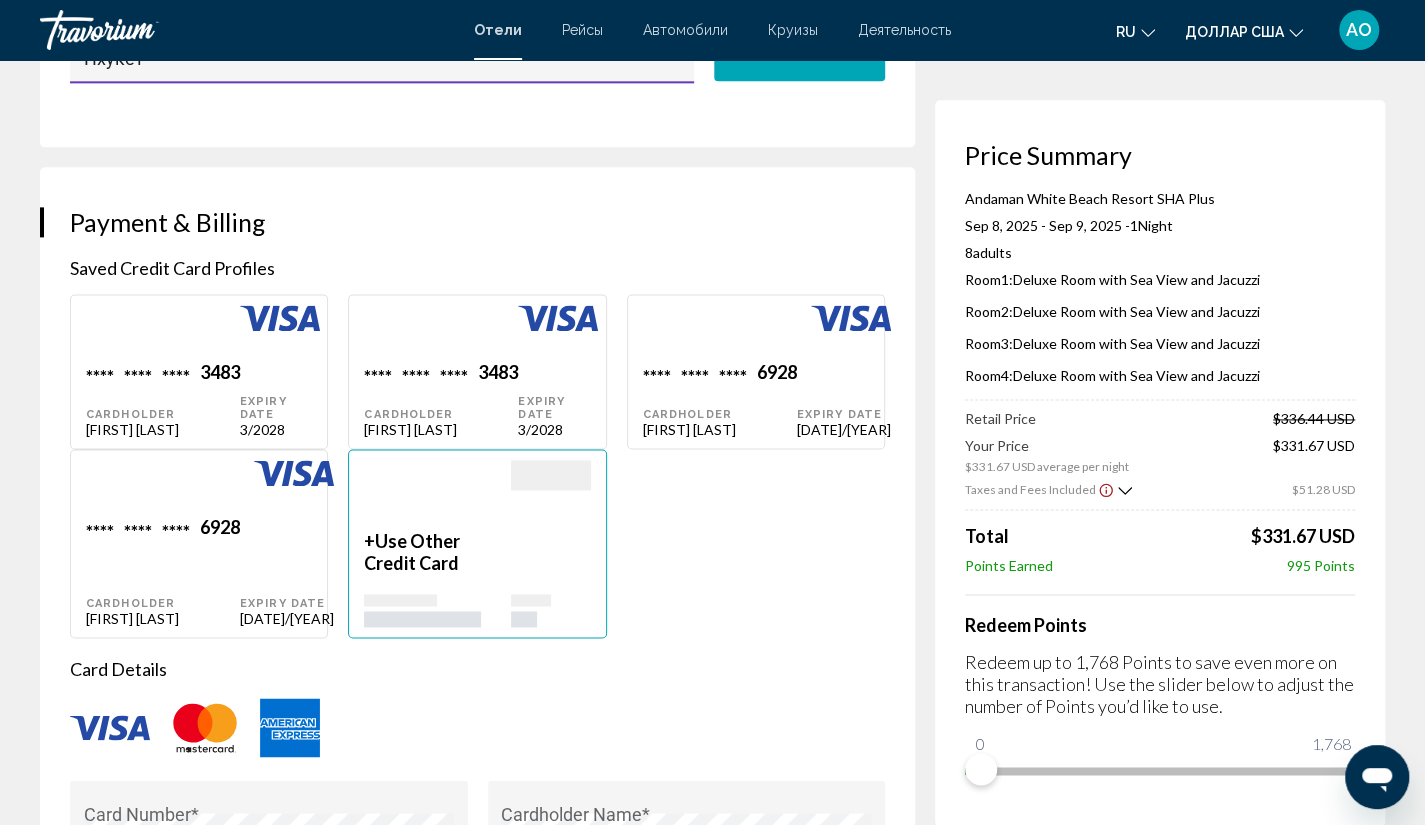 scroll, scrollTop: 1422, scrollLeft: 0, axis: vertical 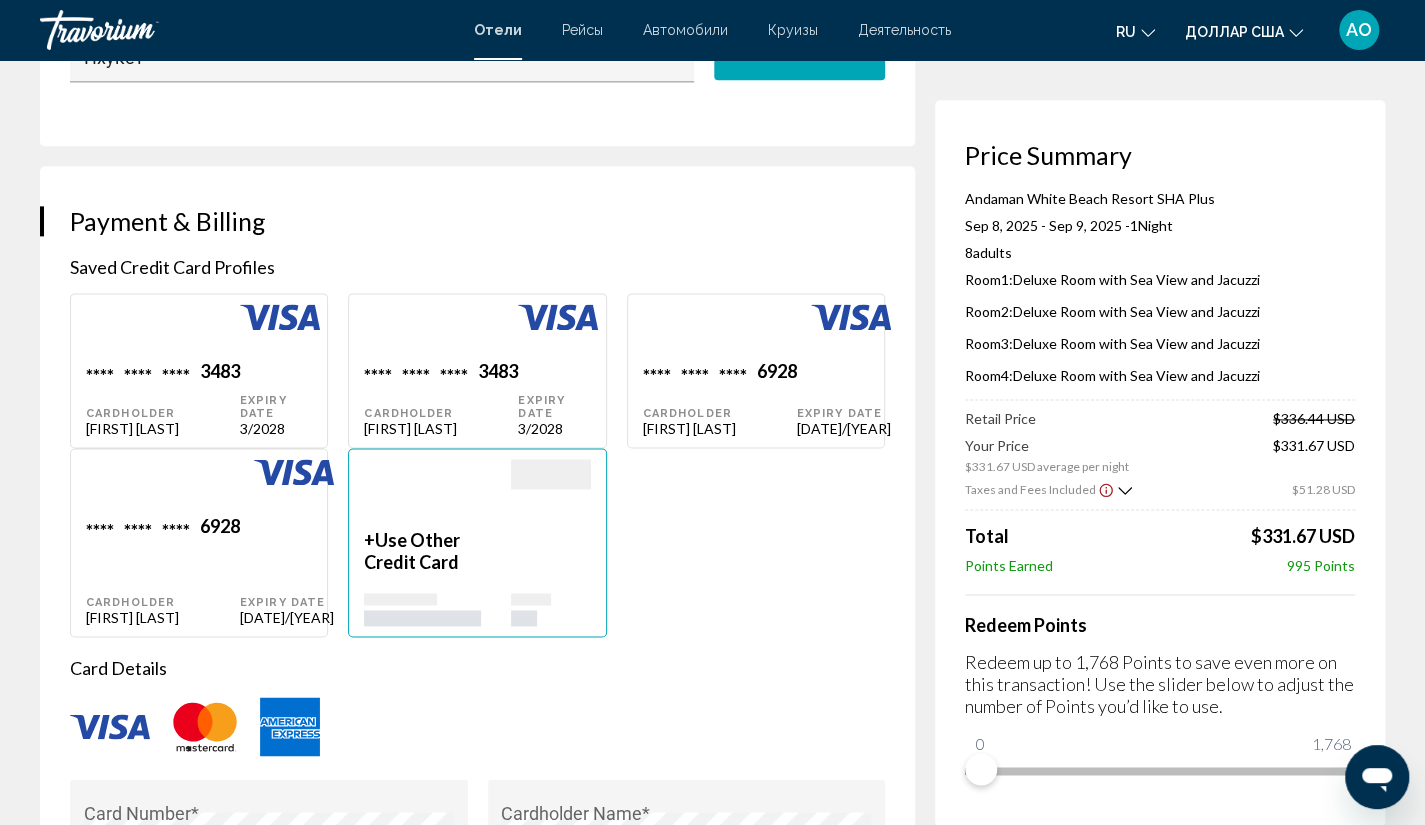 click at bounding box center (163, 332) 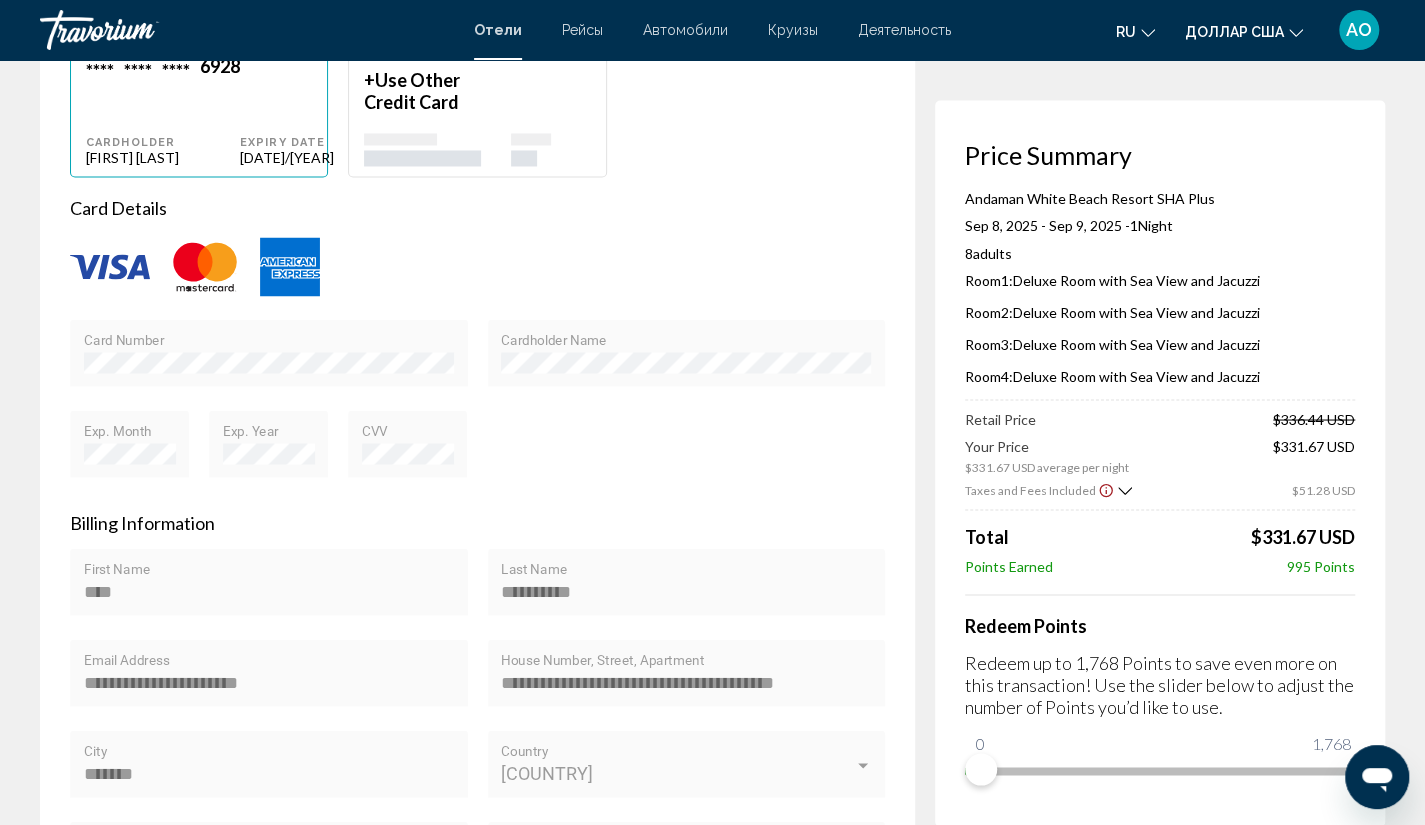 scroll, scrollTop: 1883, scrollLeft: 0, axis: vertical 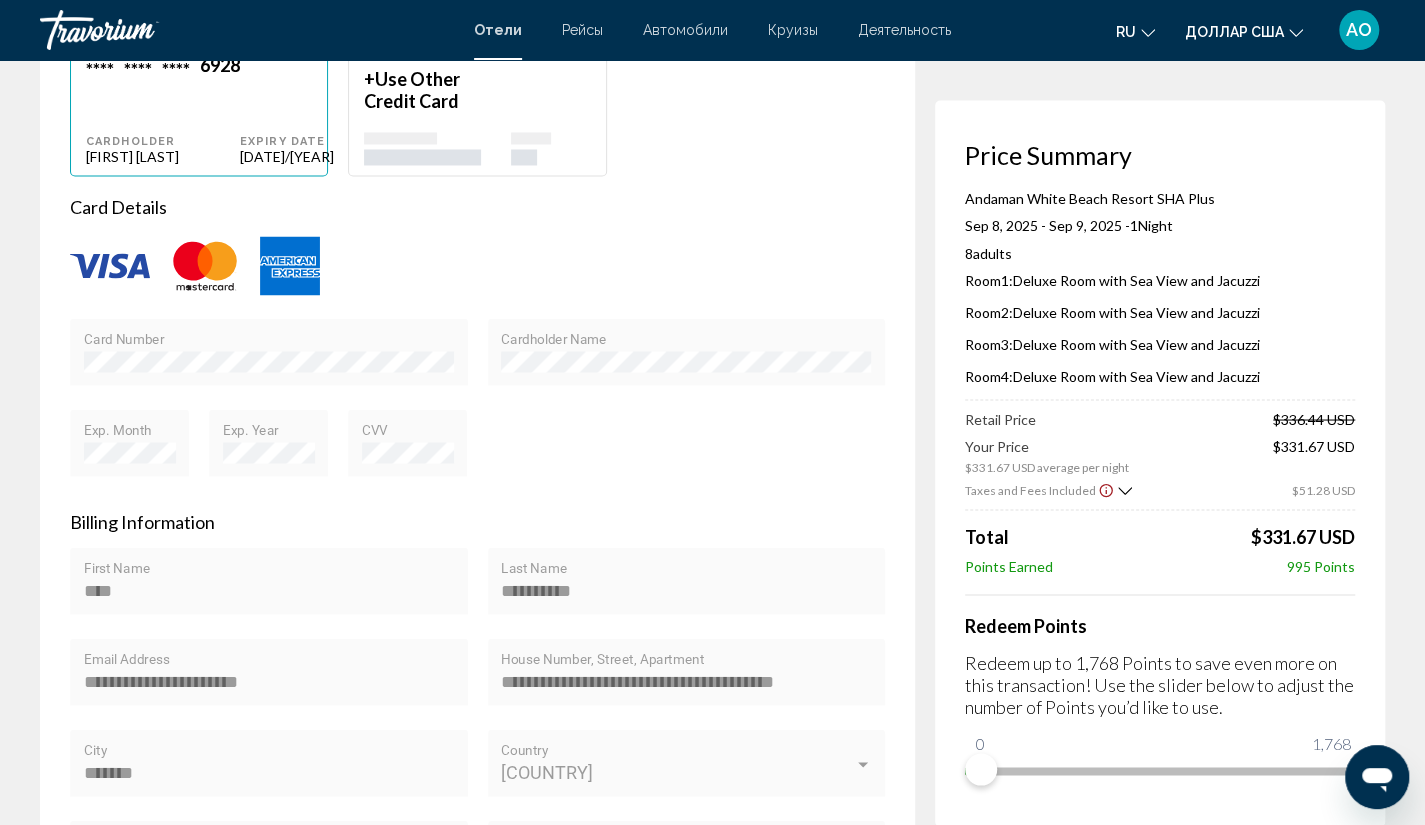 click on "Card Number" at bounding box center [269, 358] 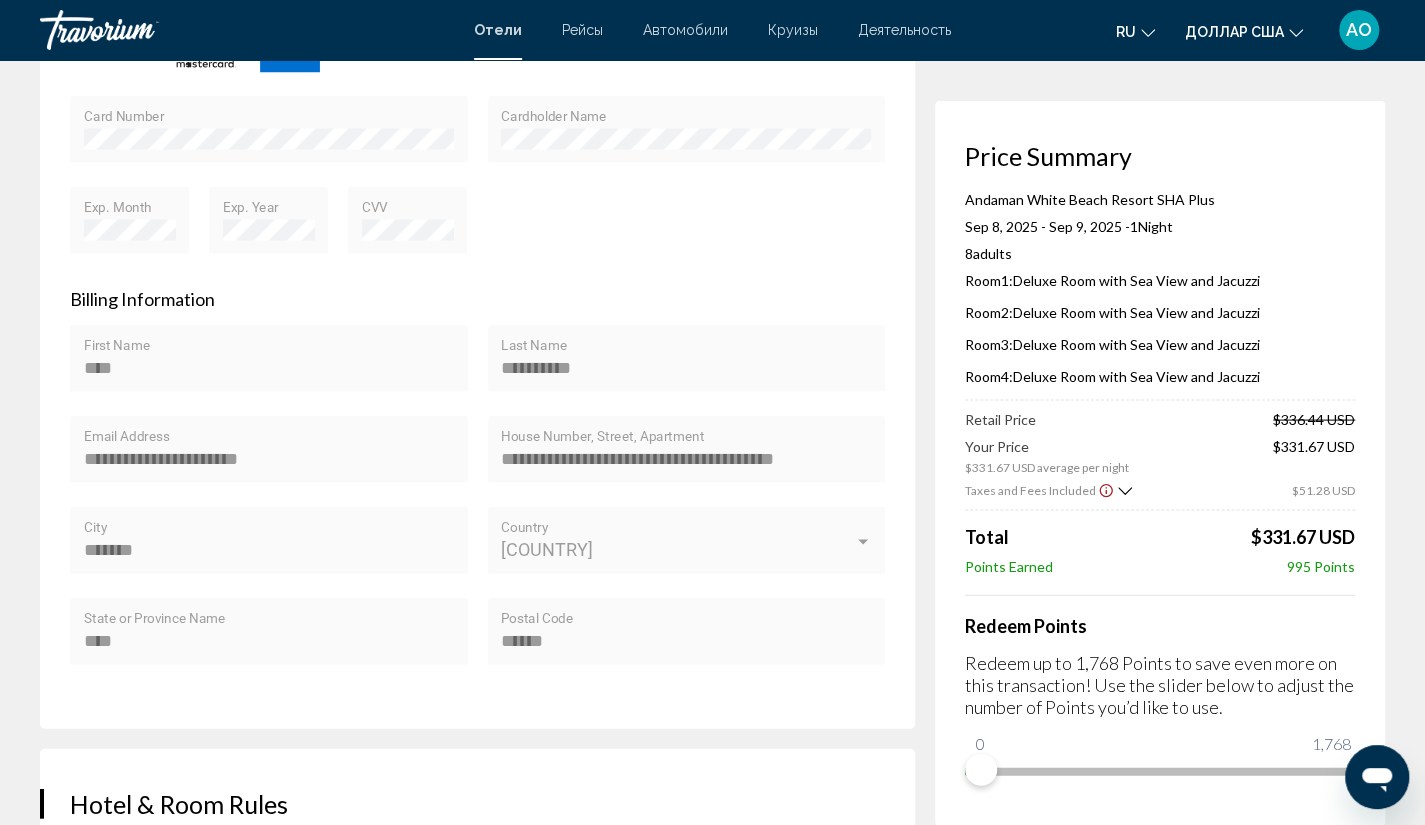 scroll, scrollTop: 2112, scrollLeft: 0, axis: vertical 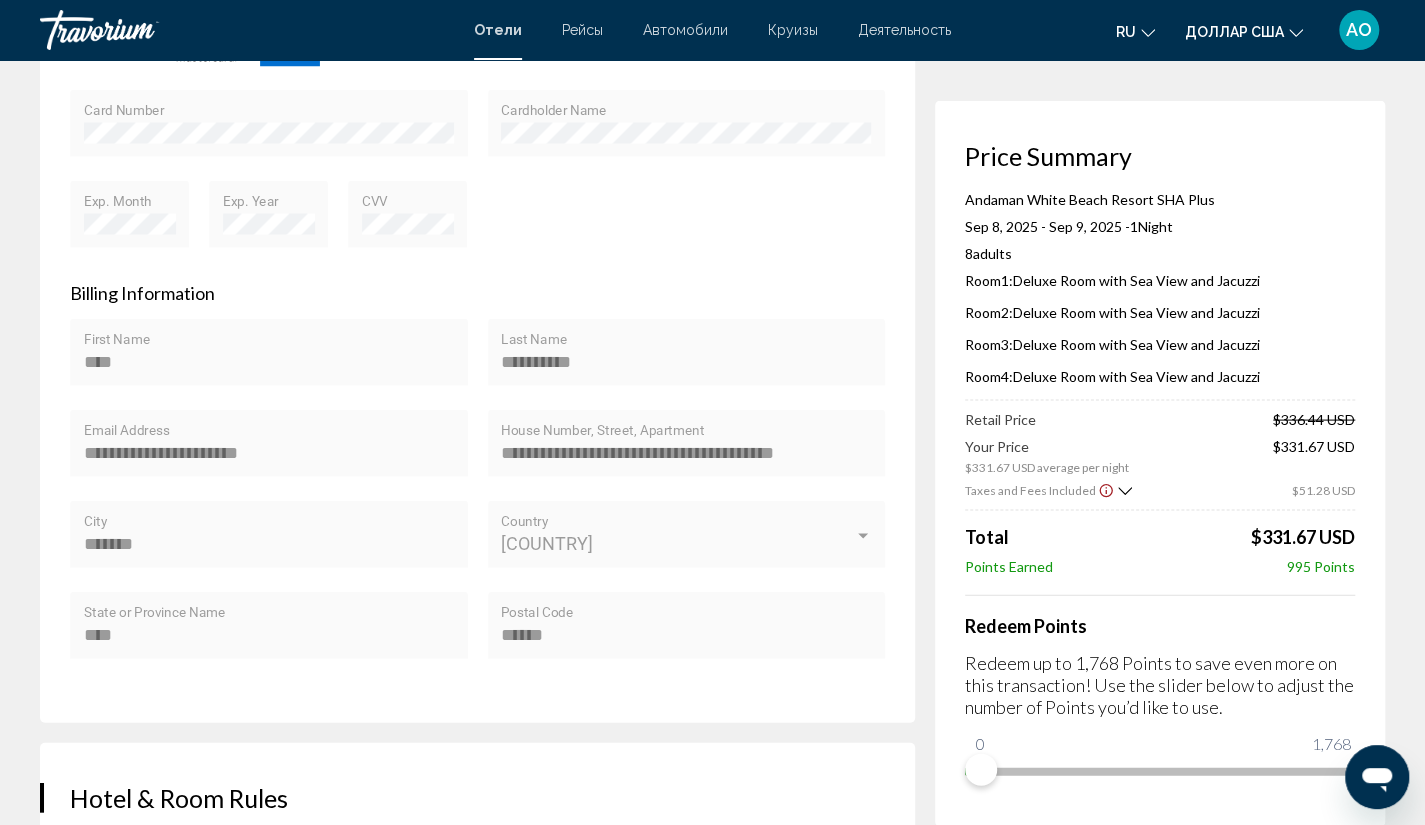 click on "Card Number" at bounding box center (269, 129) 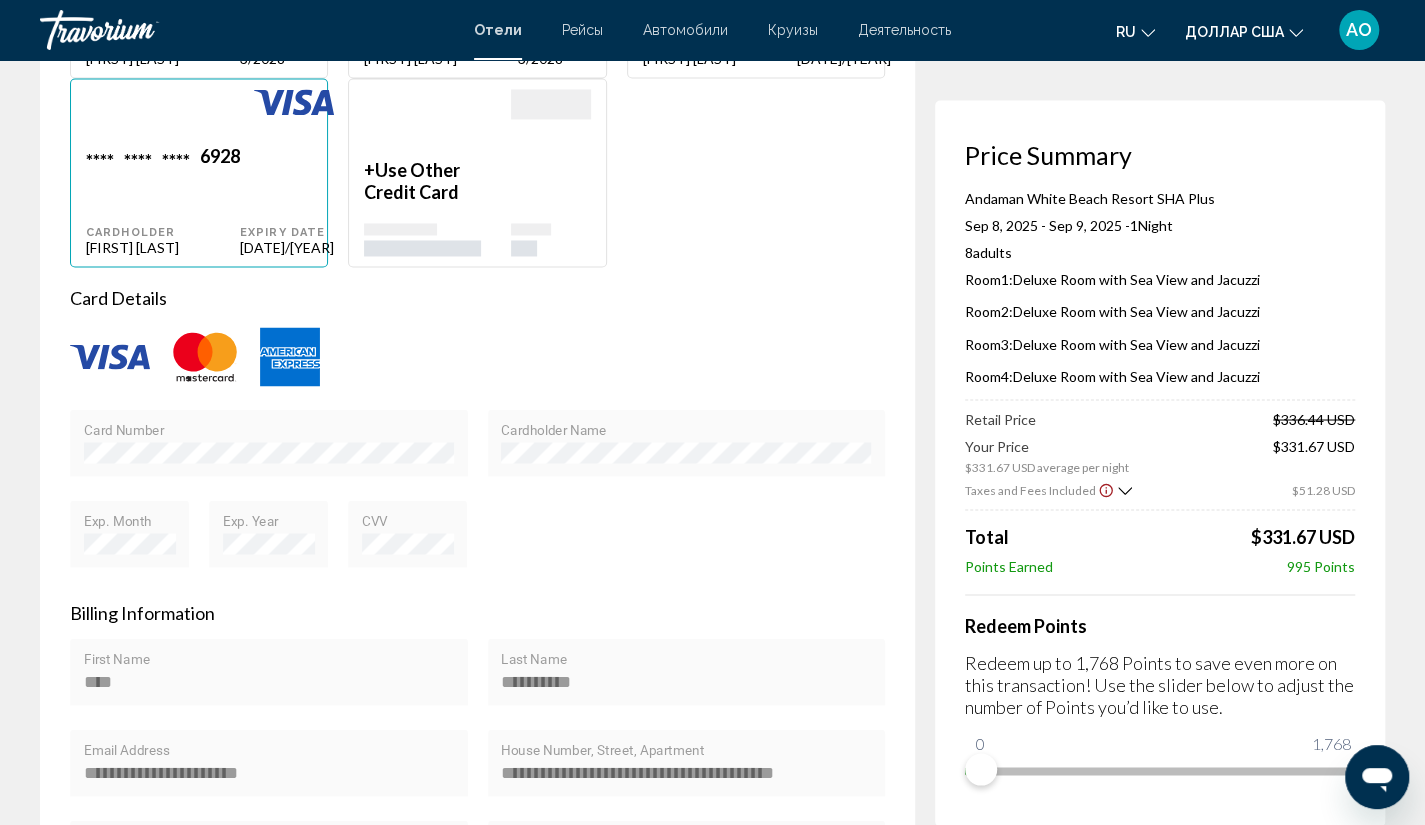 scroll, scrollTop: 1767, scrollLeft: 0, axis: vertical 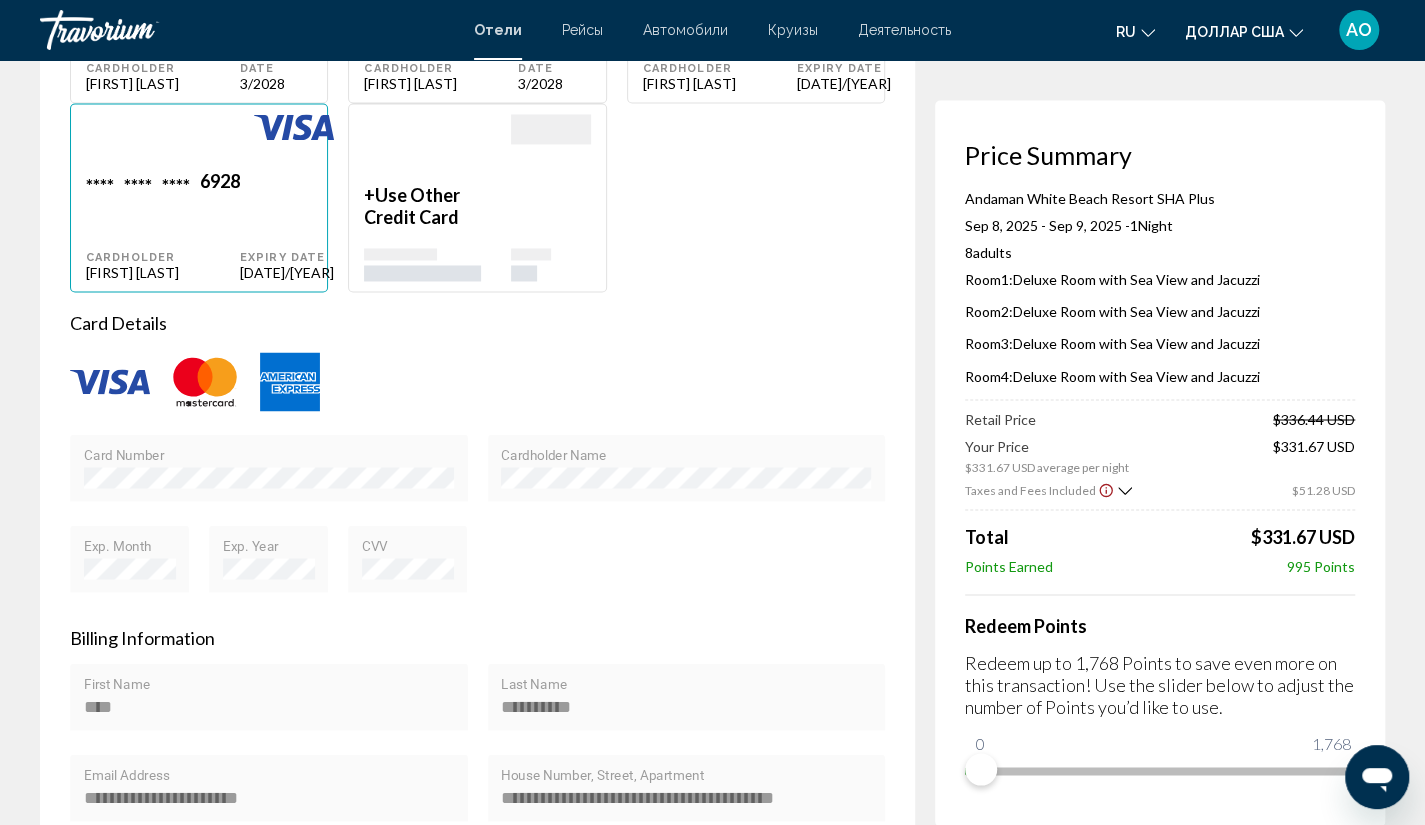 click at bounding box center [110, 382] 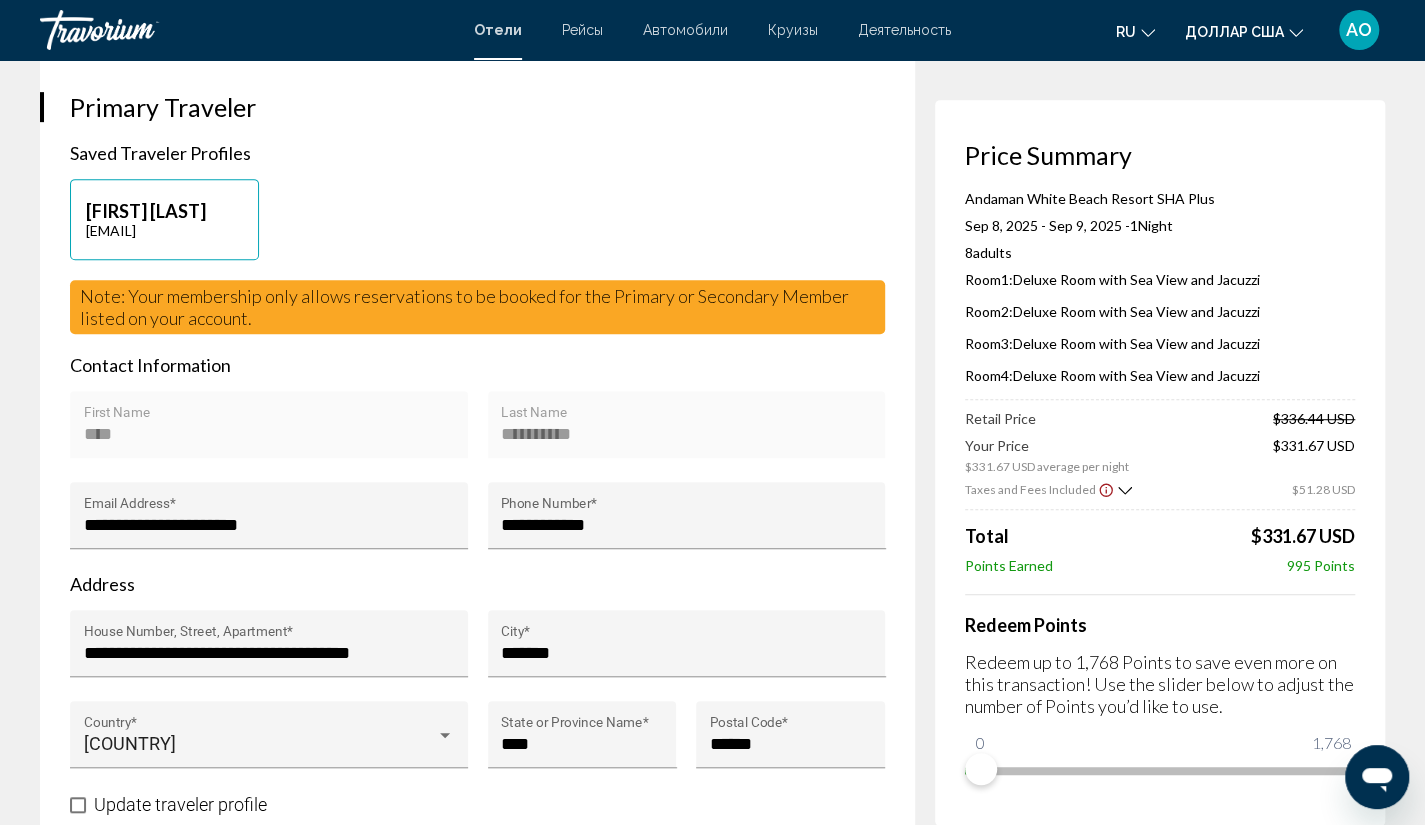 scroll, scrollTop: 465, scrollLeft: 0, axis: vertical 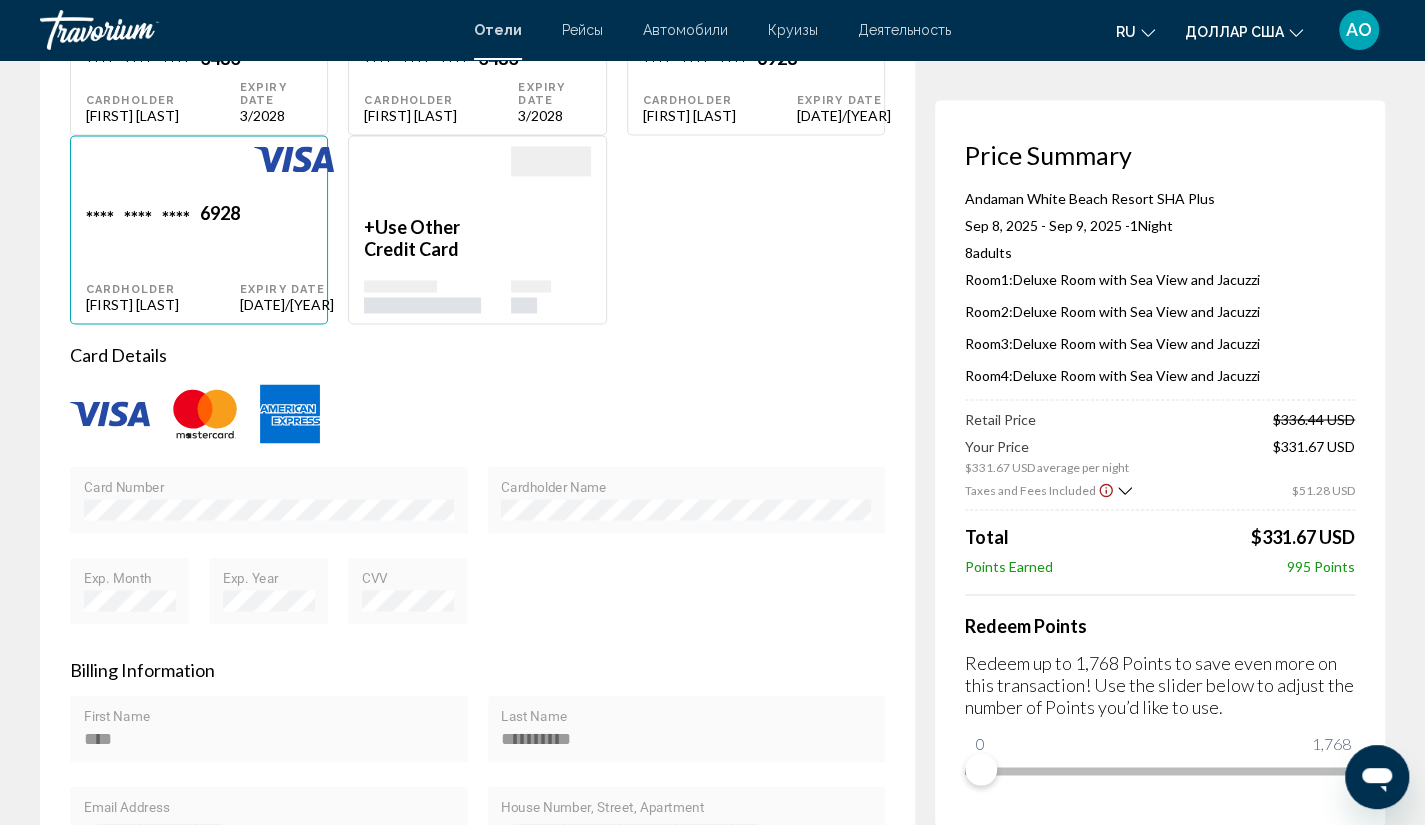 click on "6928" at bounding box center (220, 215) 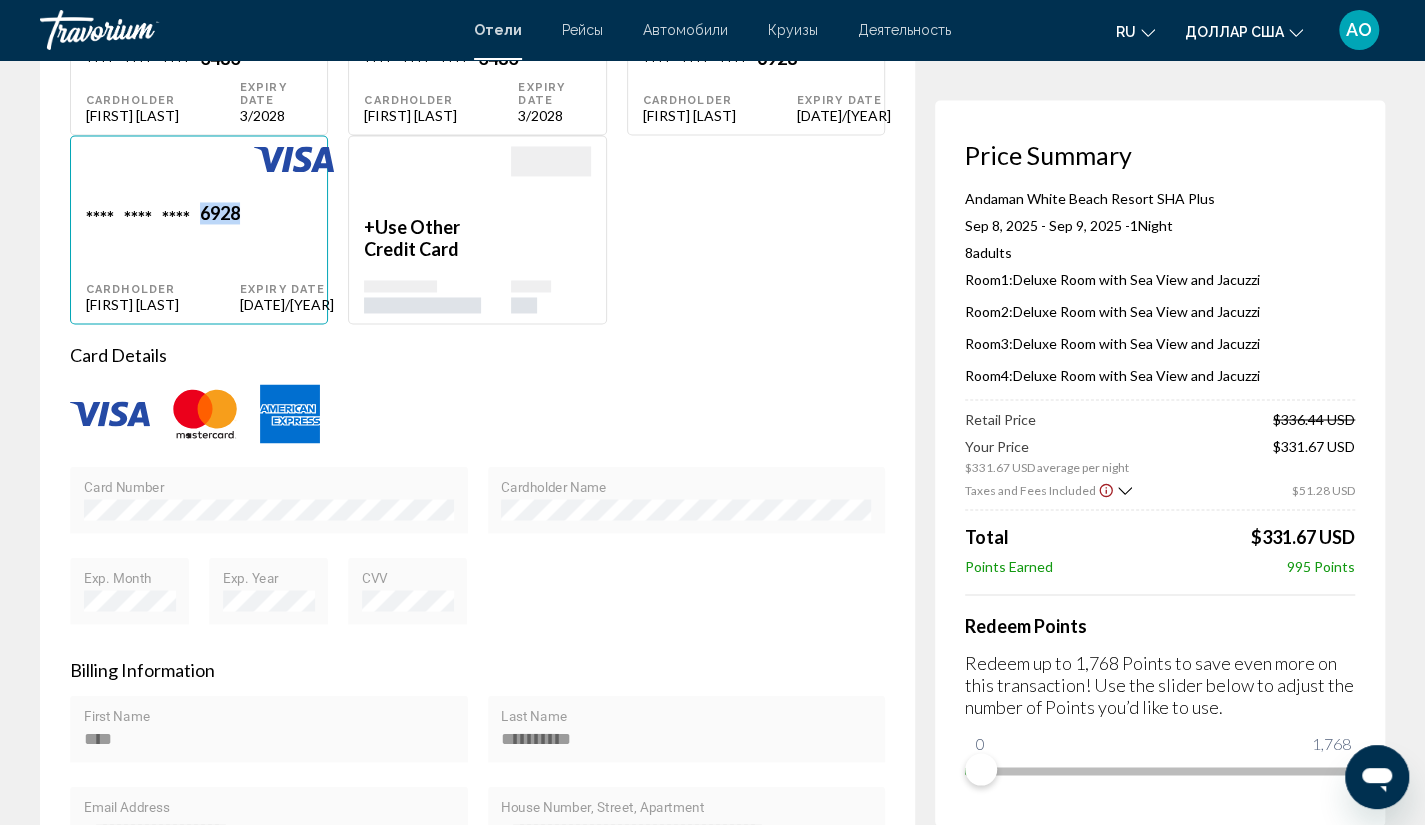click on "6928" at bounding box center [220, 215] 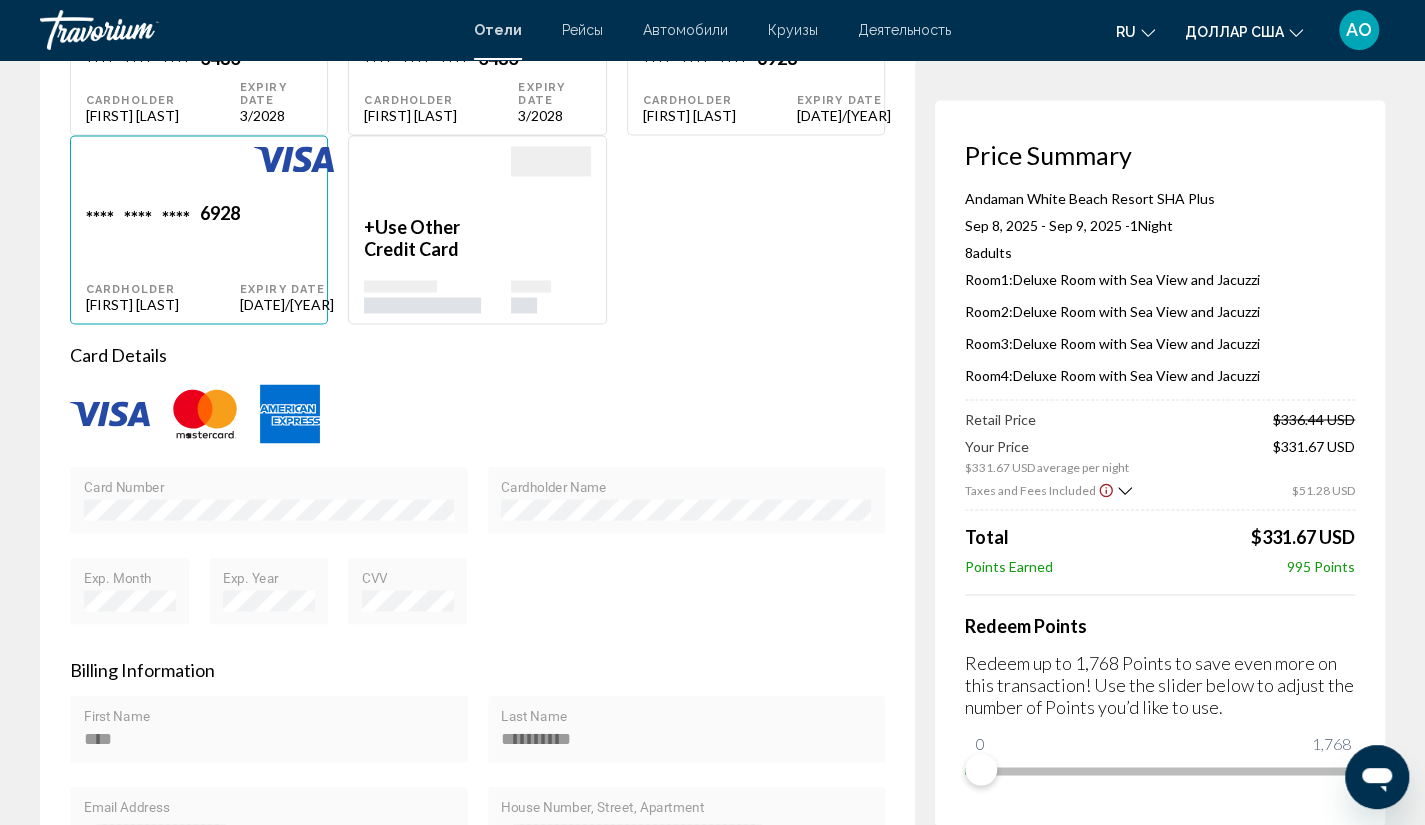 click on "**** [FIRST] Name" at bounding box center (269, 735) 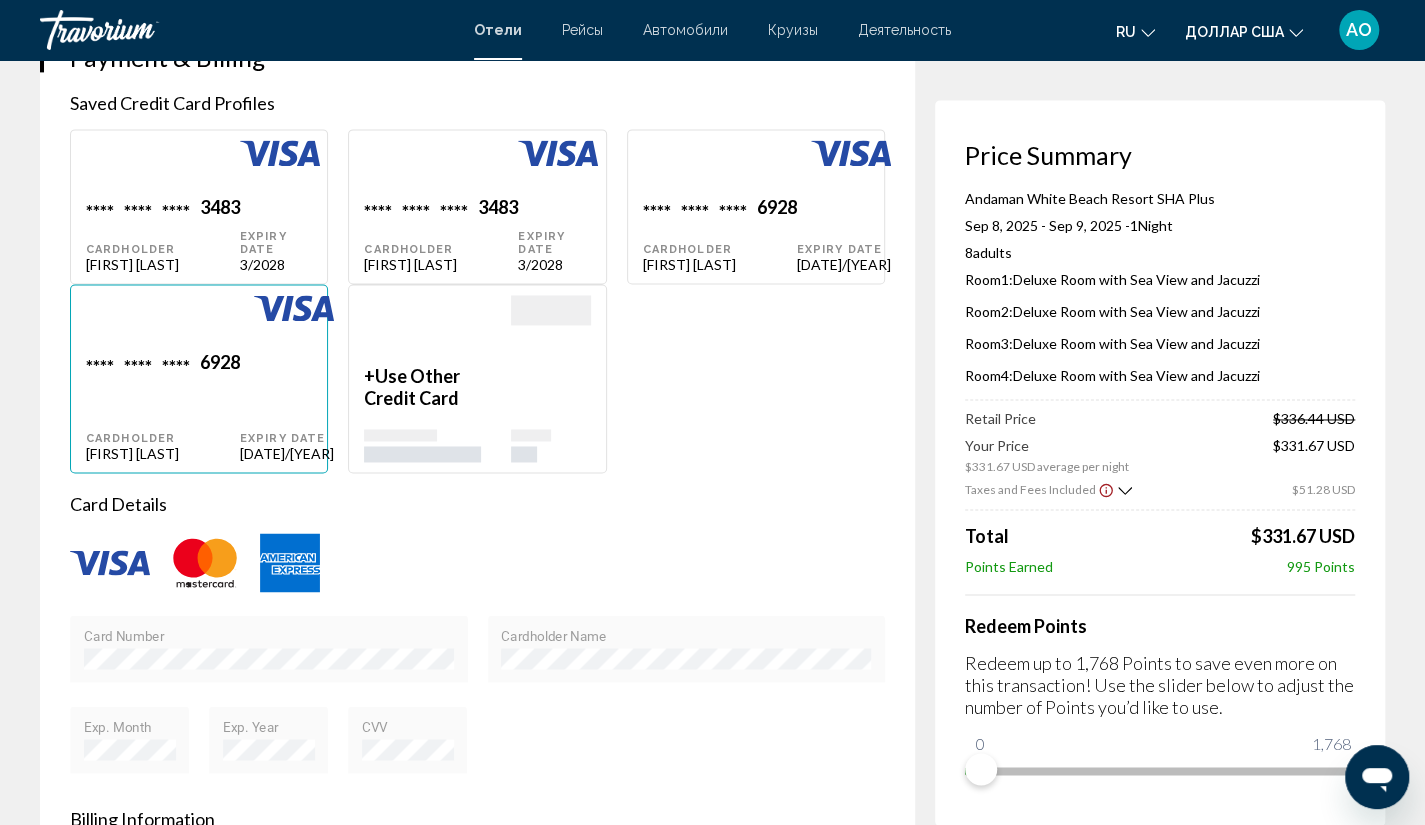scroll, scrollTop: 1574, scrollLeft: 0, axis: vertical 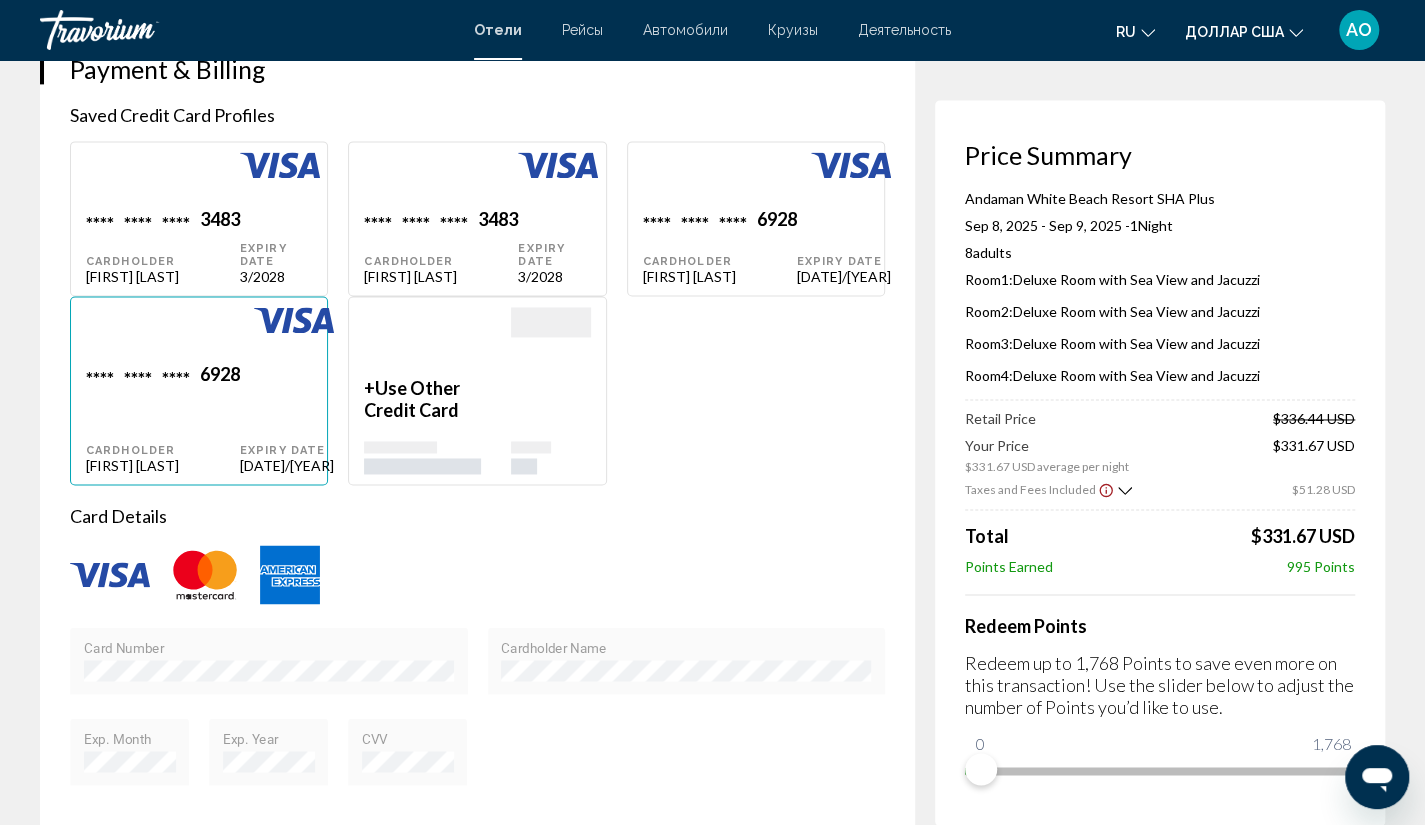 click on "3/2028" at bounding box center (280, 276) 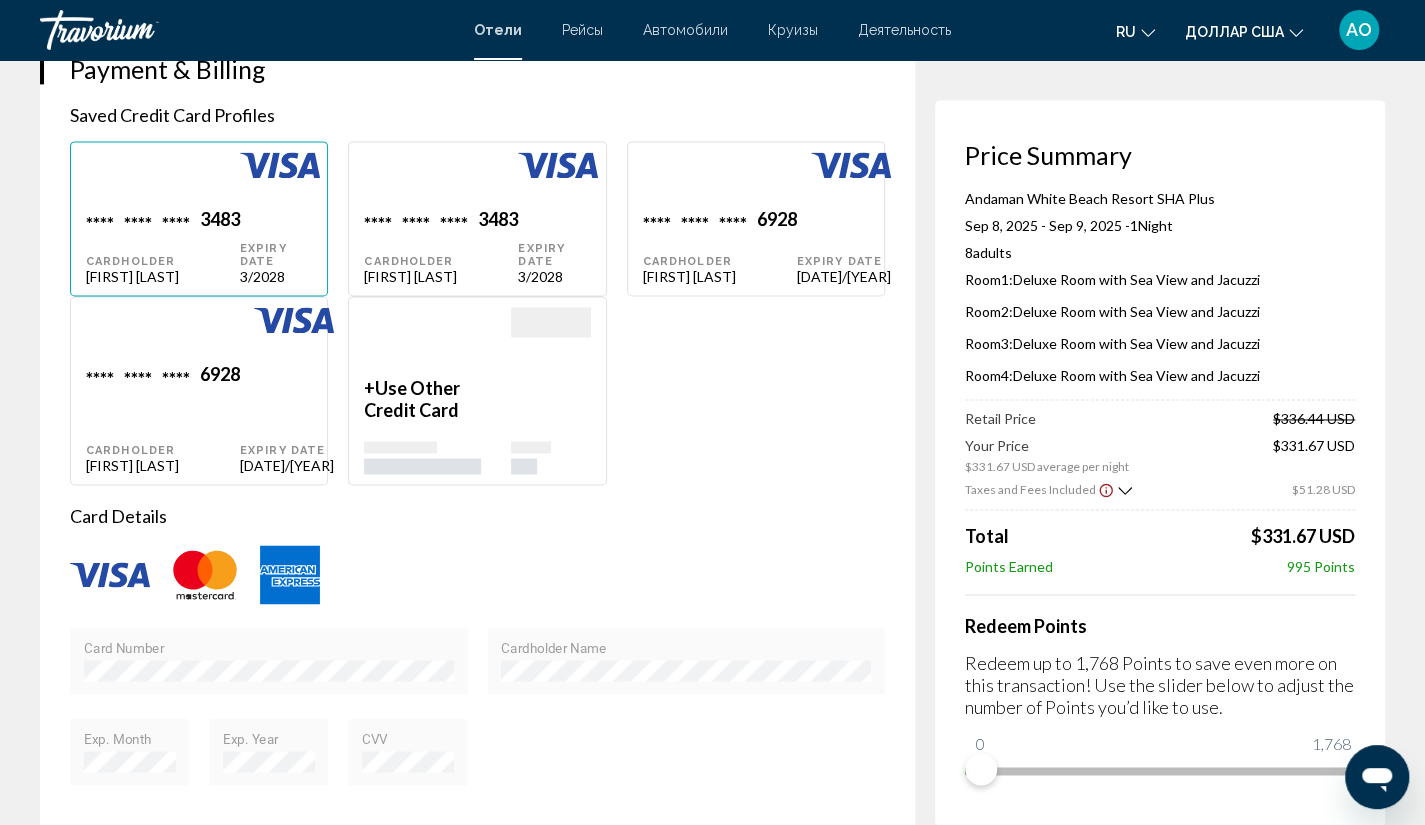 click on "**** **** **** 3483 Cardholder [FIRST] [LAST]" at bounding box center [163, 246] 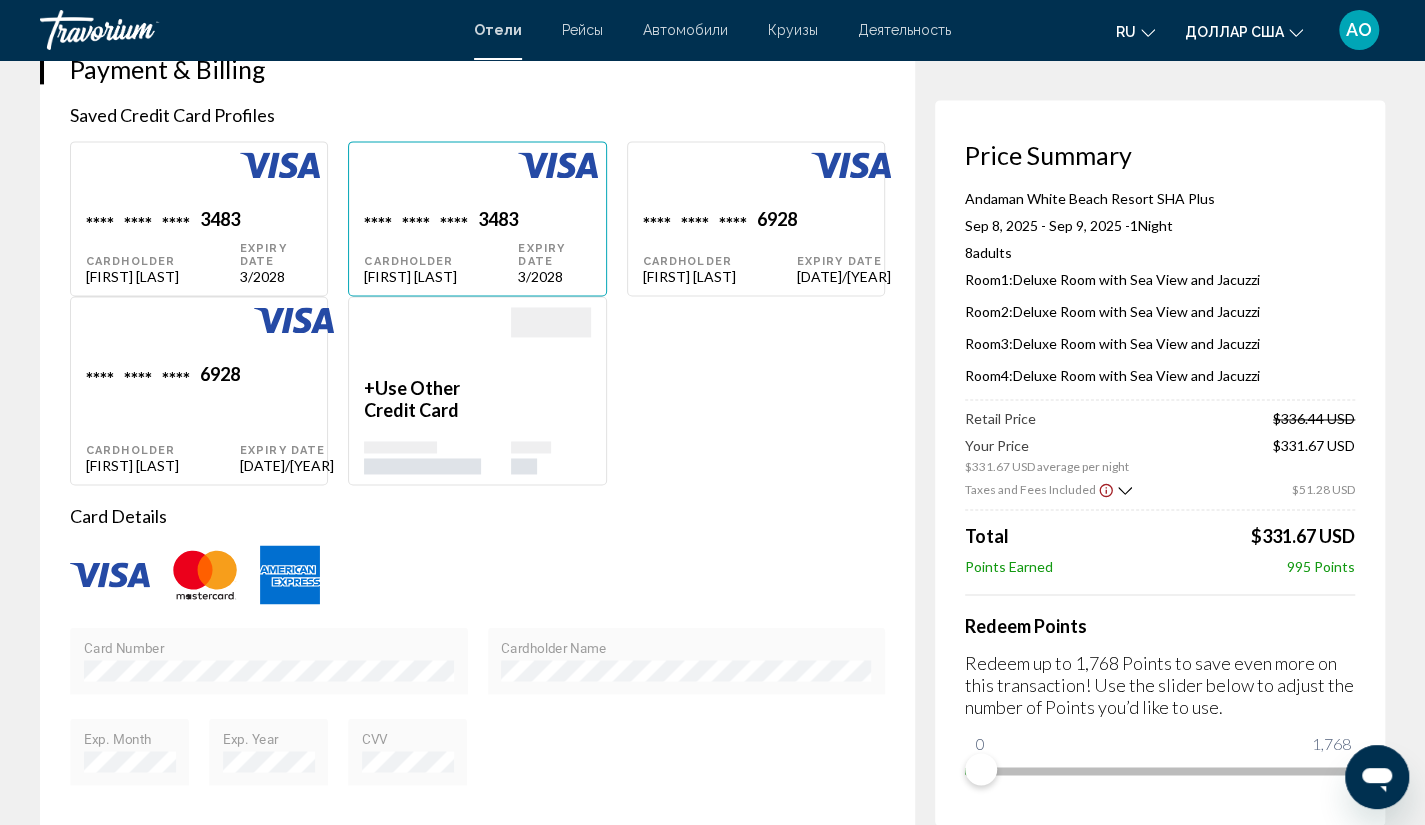 click on "Cardholder" at bounding box center [163, 261] 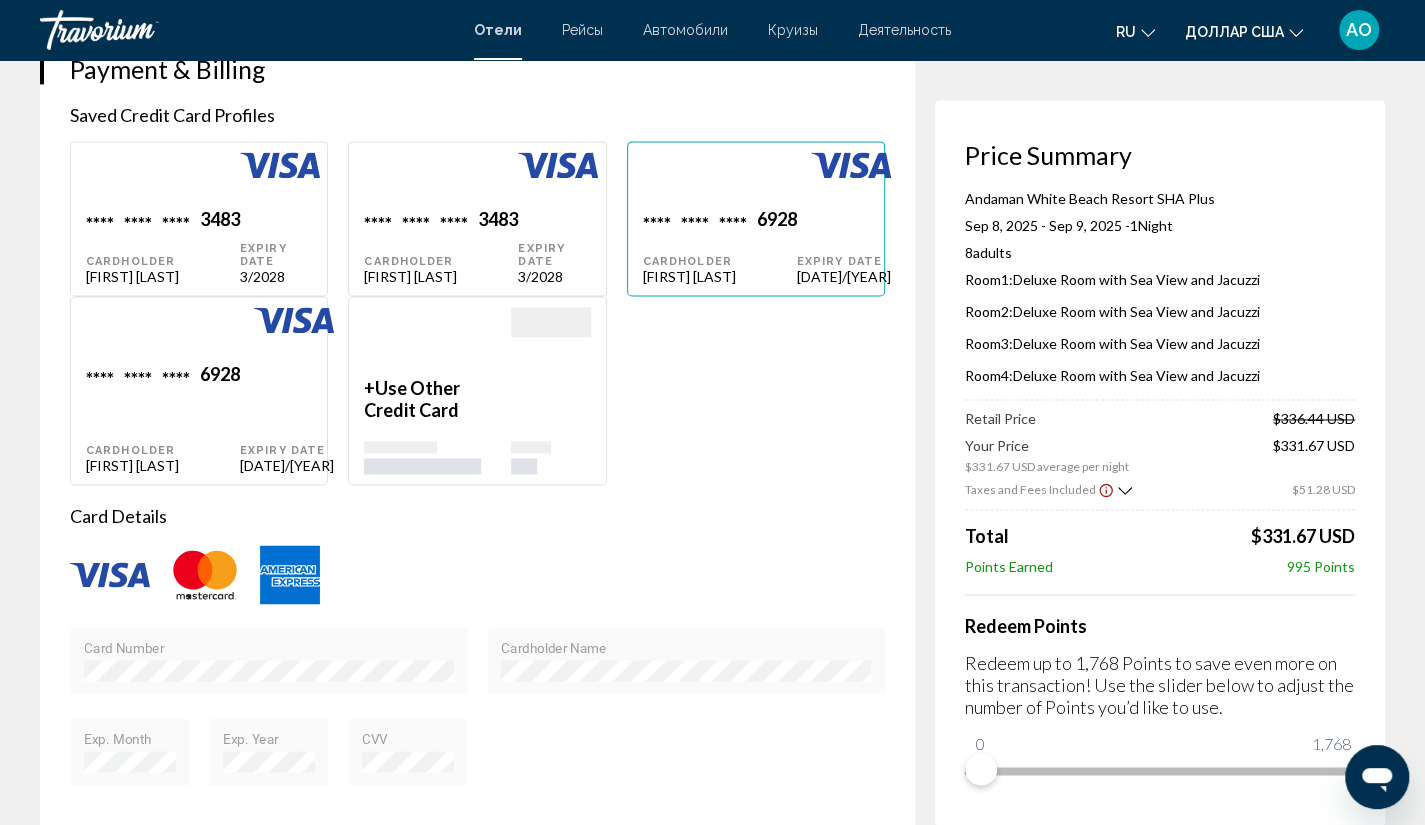 click on "**** **** **** 6928 Cardholder [FIRST] [LAST]" at bounding box center [163, 246] 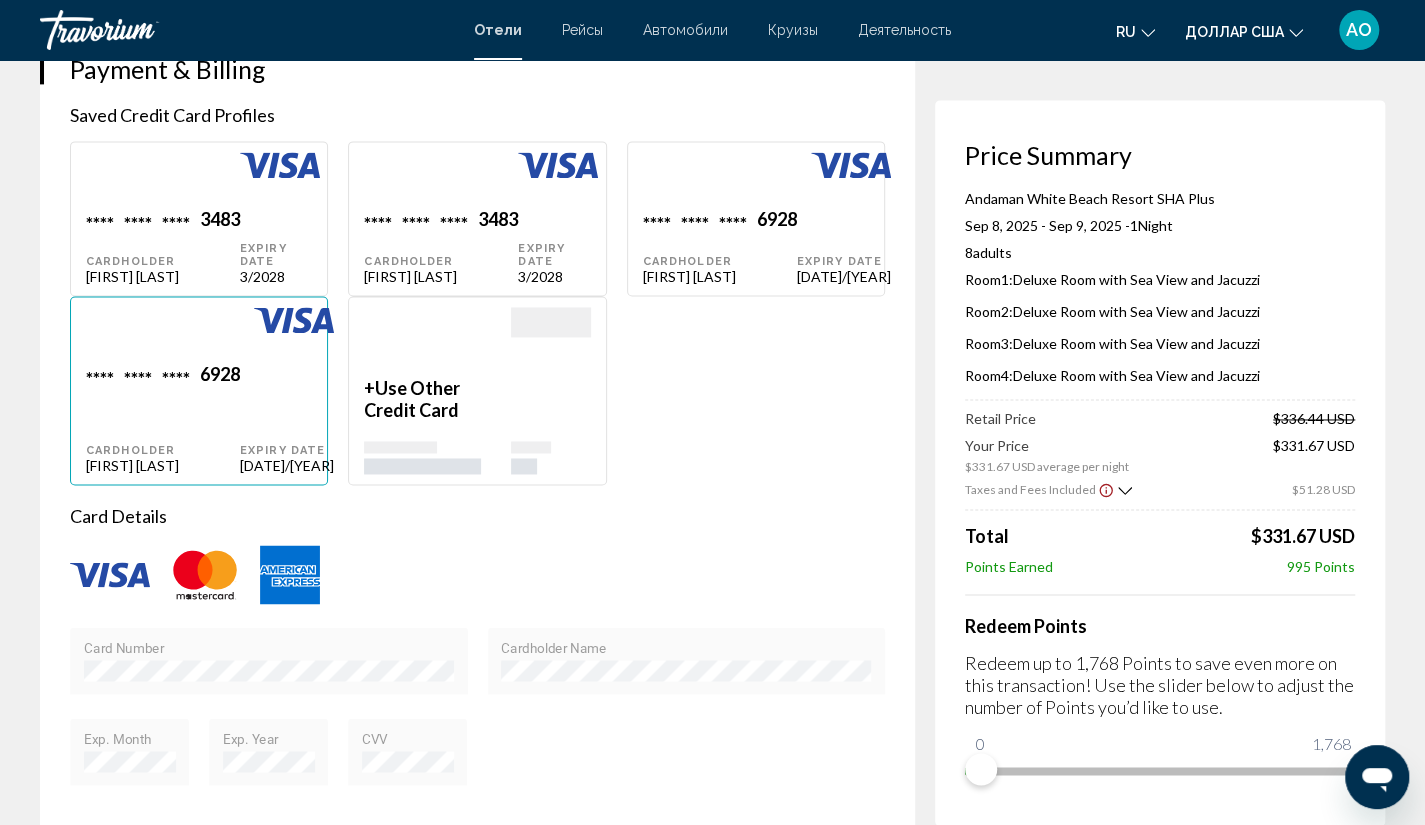 click at bounding box center (110, 575) 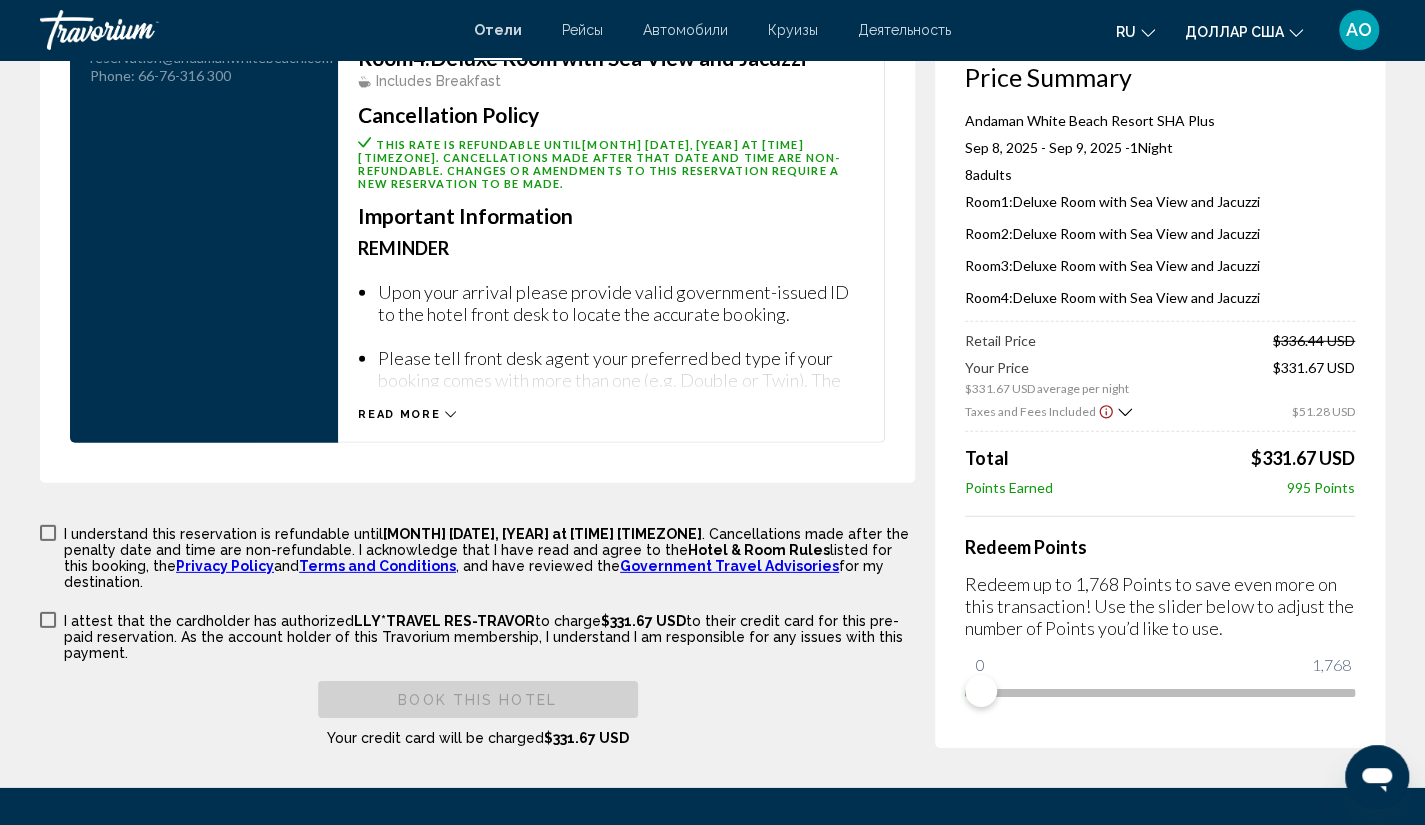 scroll, scrollTop: 3091, scrollLeft: 0, axis: vertical 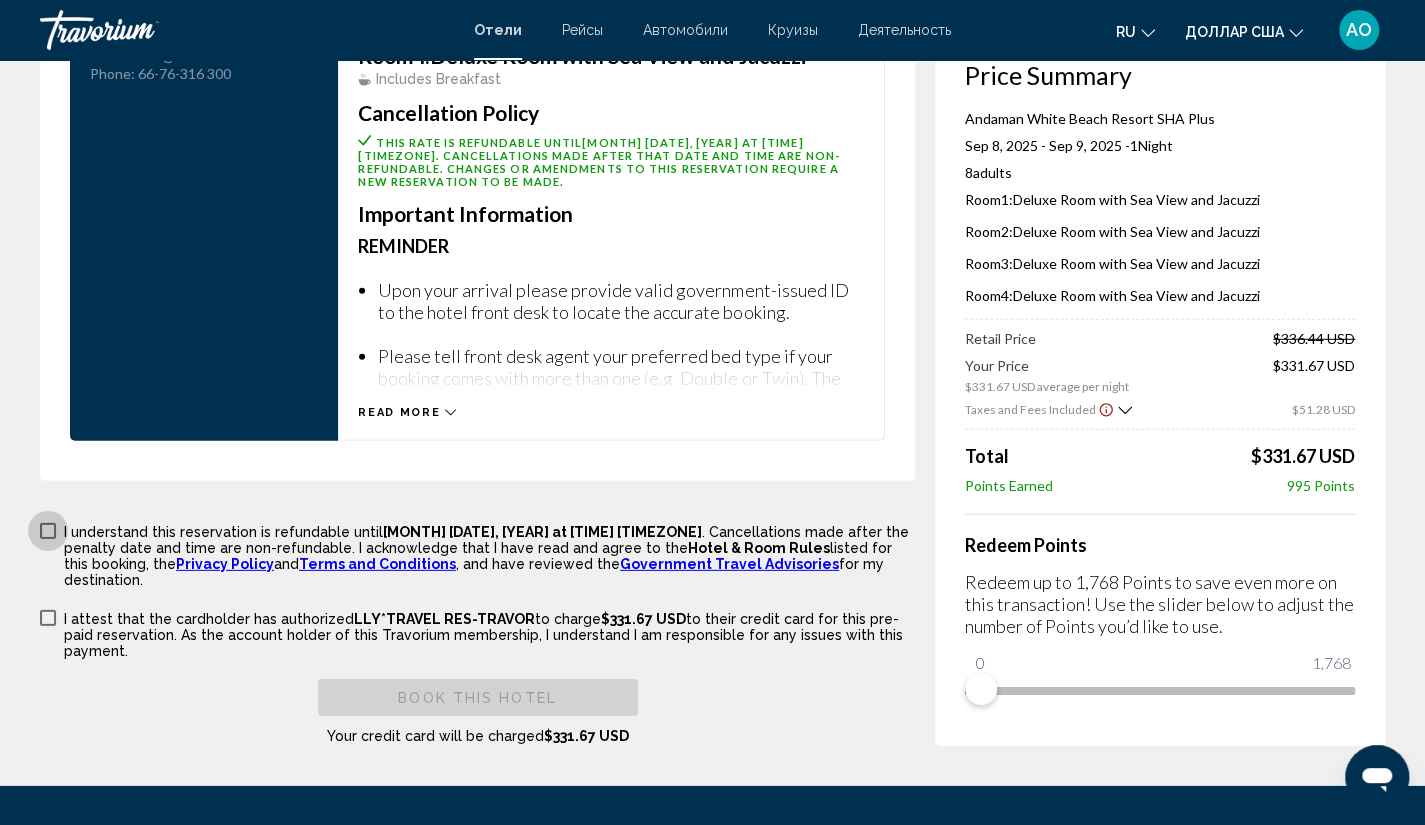 click at bounding box center (48, 531) 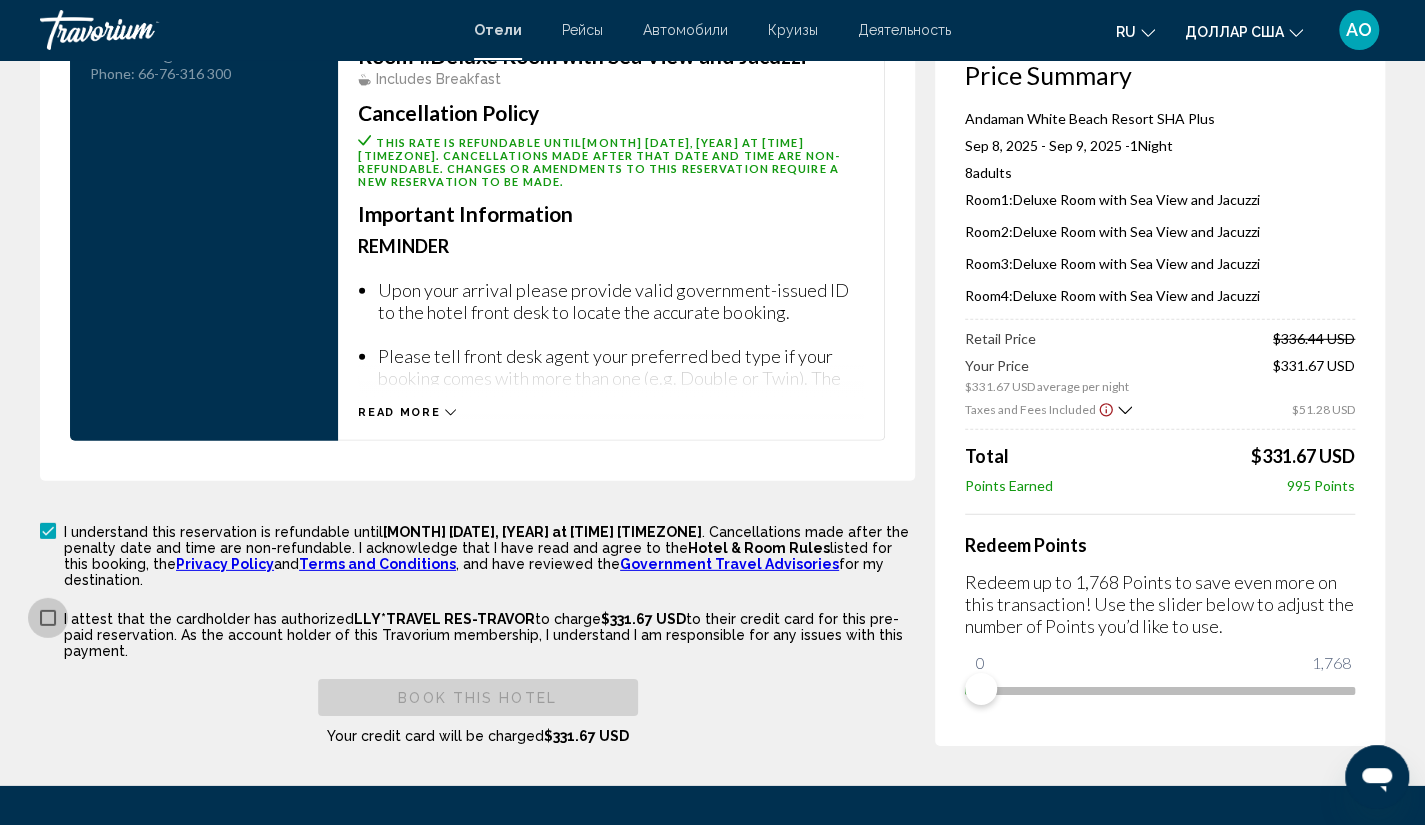click at bounding box center (48, 618) 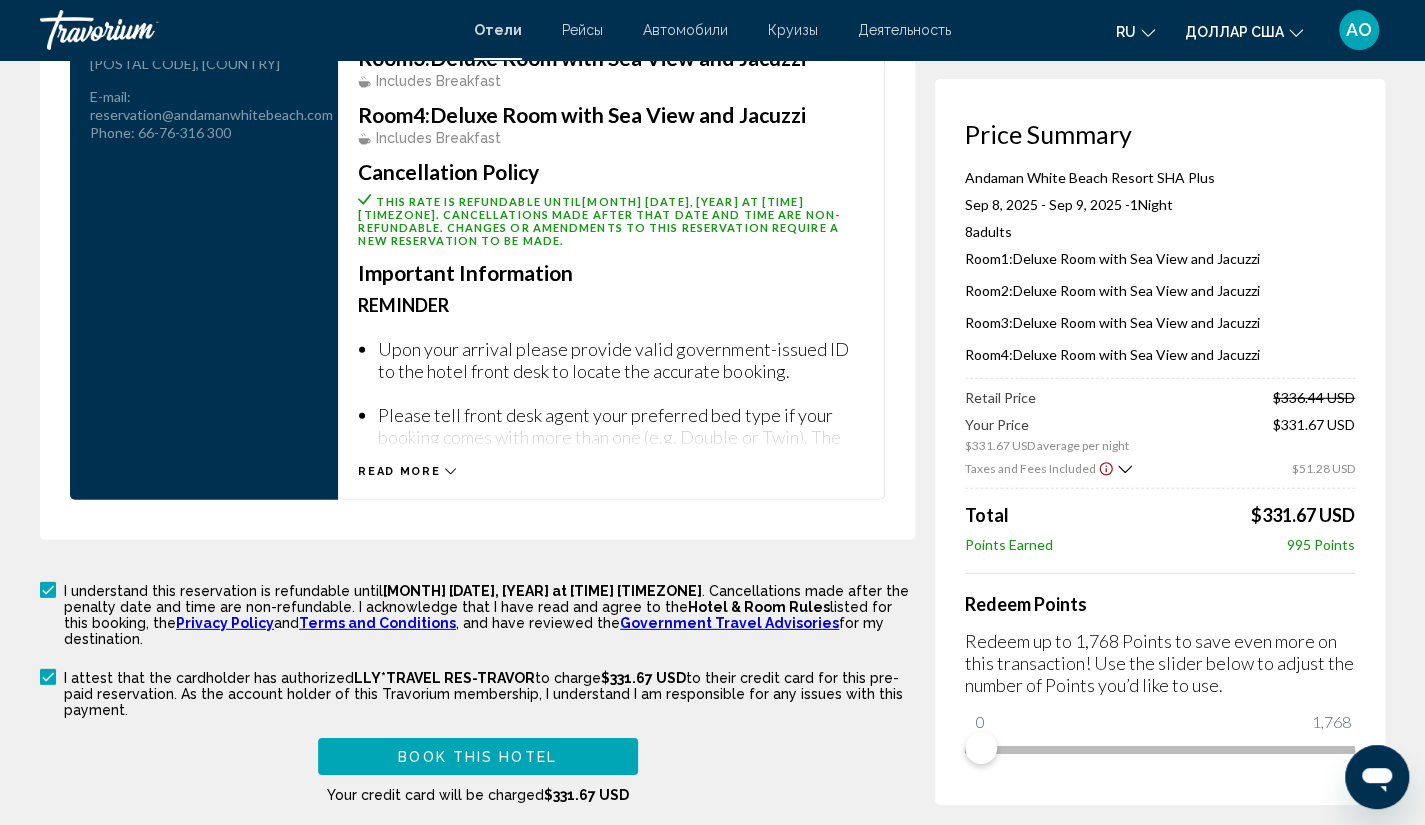 scroll, scrollTop: 3238, scrollLeft: 0, axis: vertical 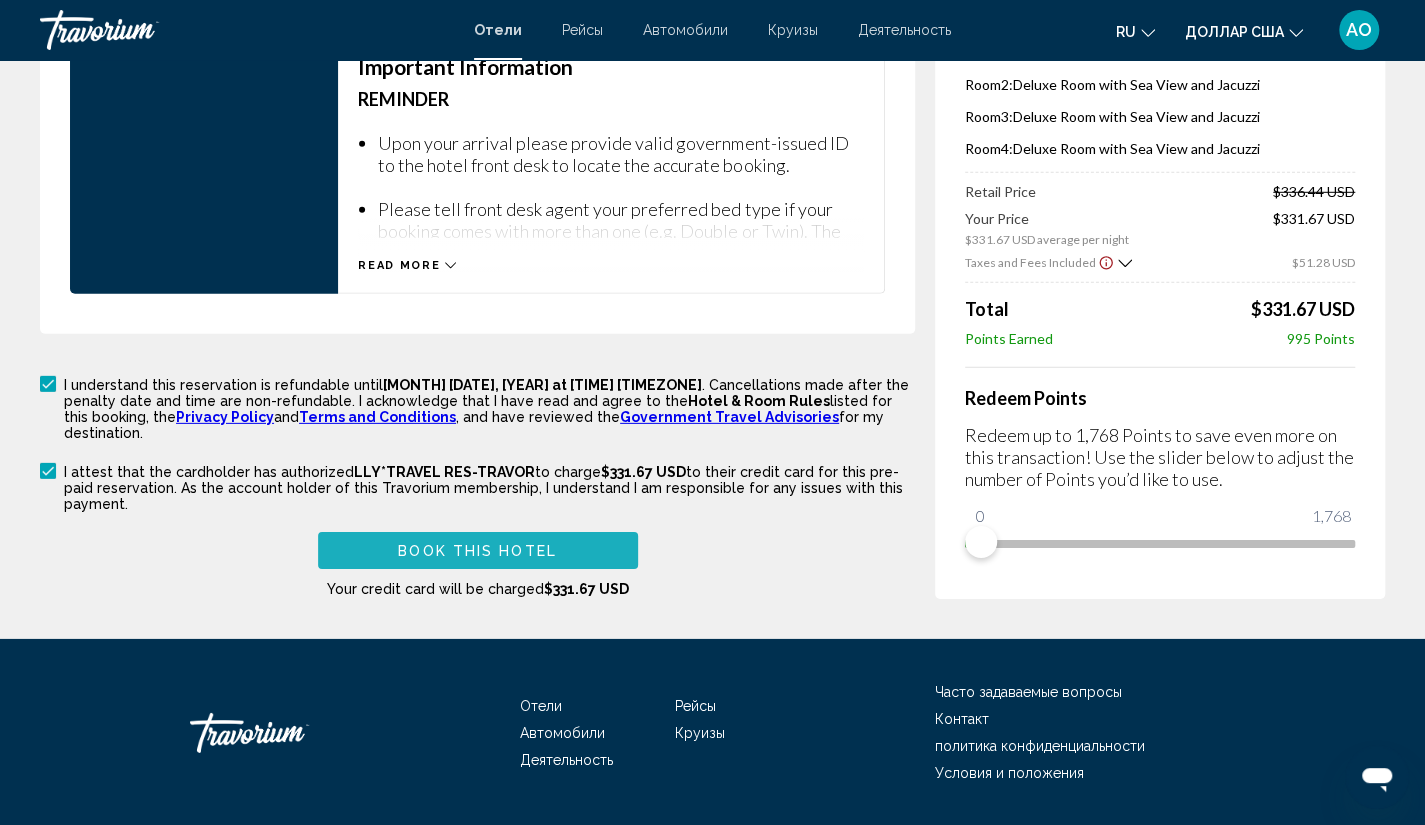 click on "Book this hotel" at bounding box center (477, 551) 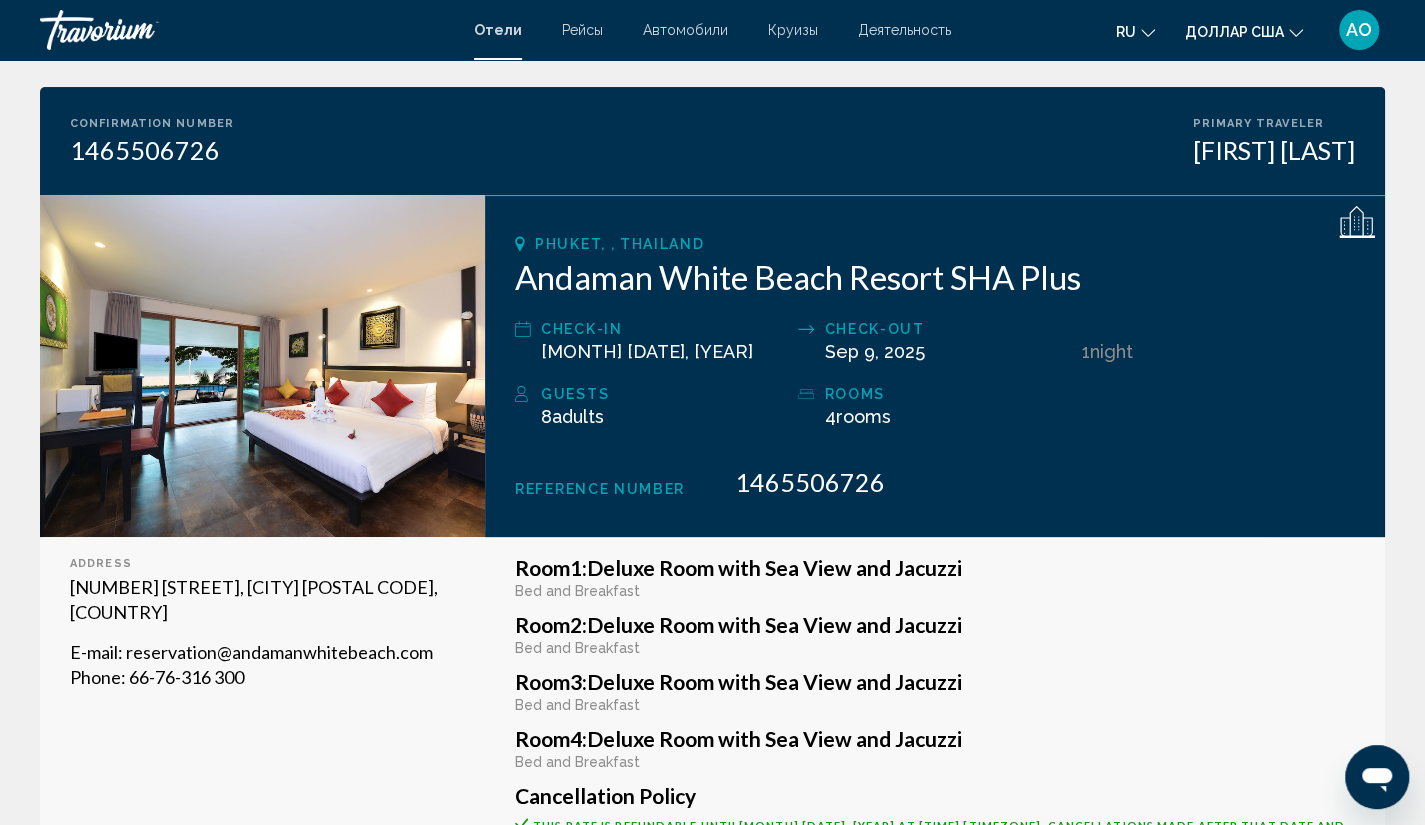 scroll, scrollTop: 0, scrollLeft: 0, axis: both 